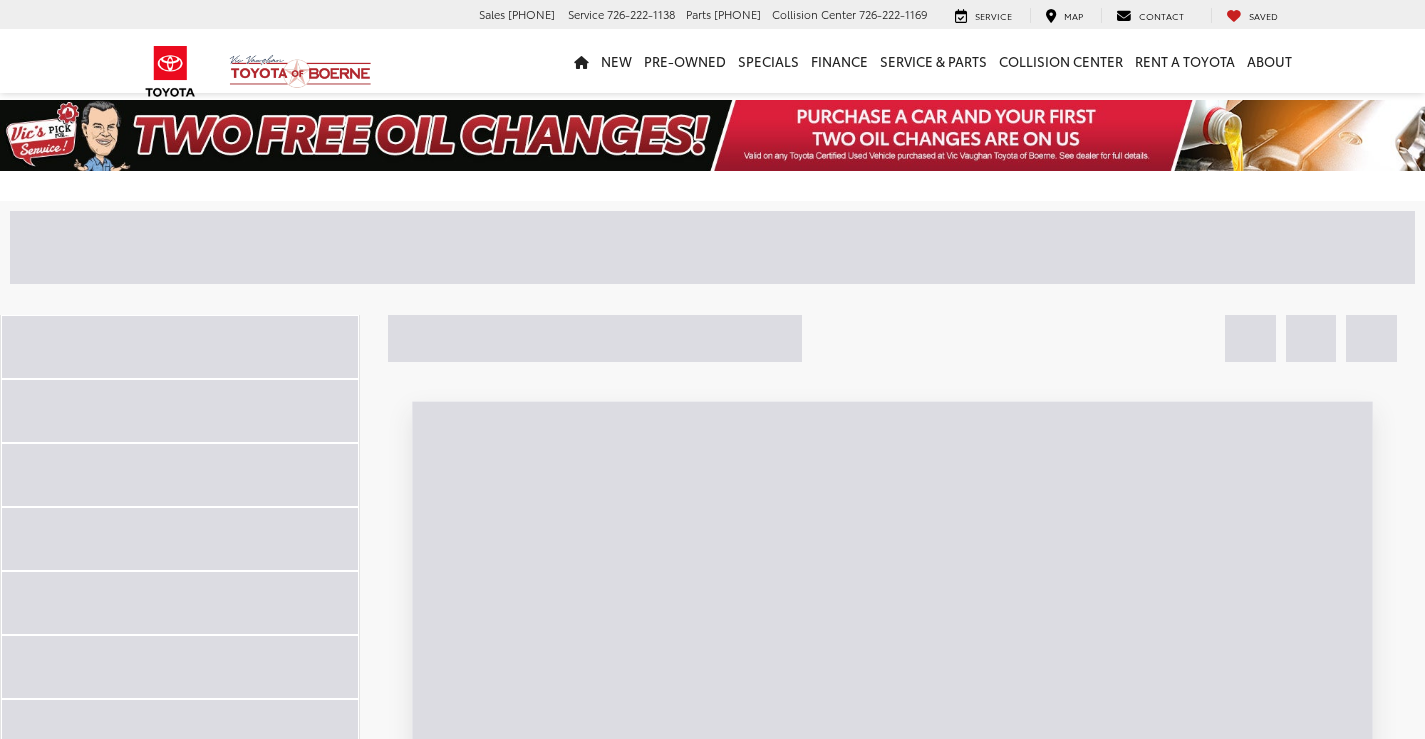 scroll, scrollTop: 0, scrollLeft: 0, axis: both 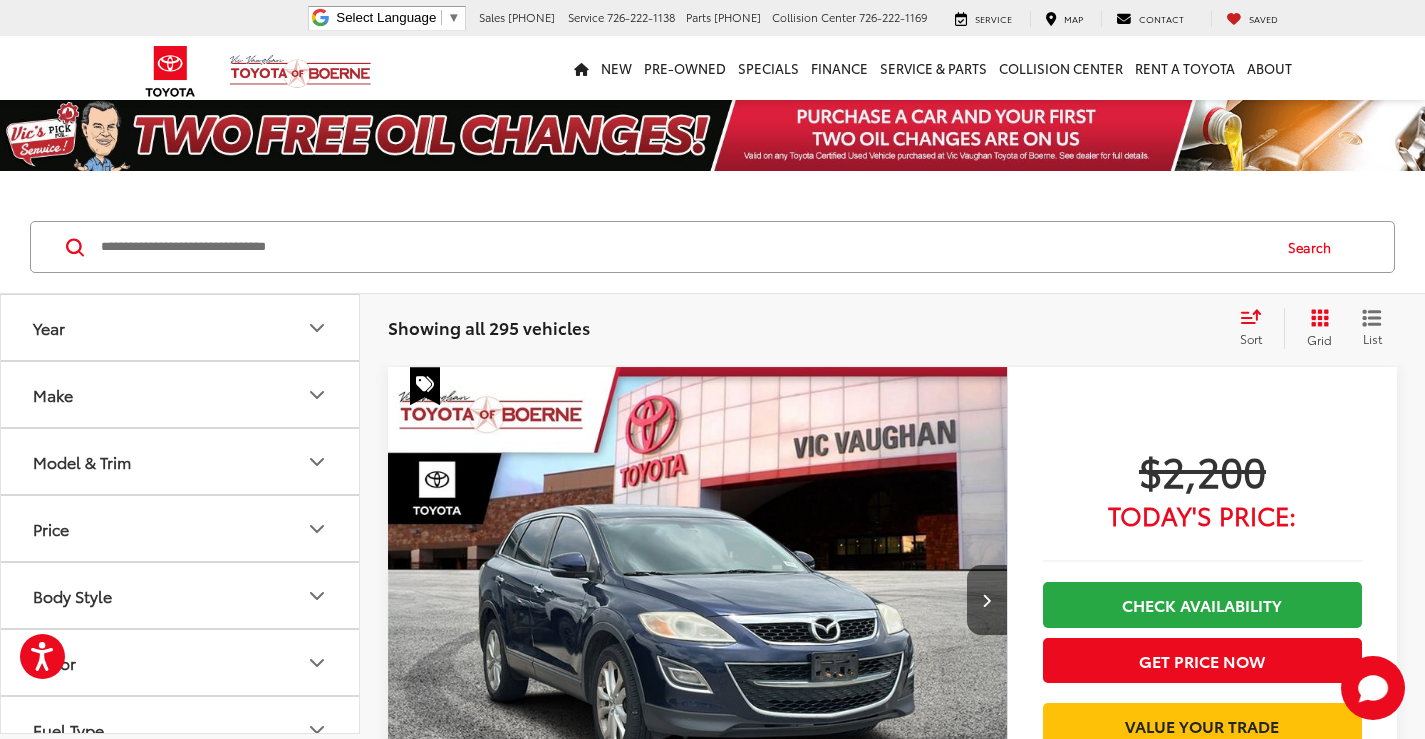 click 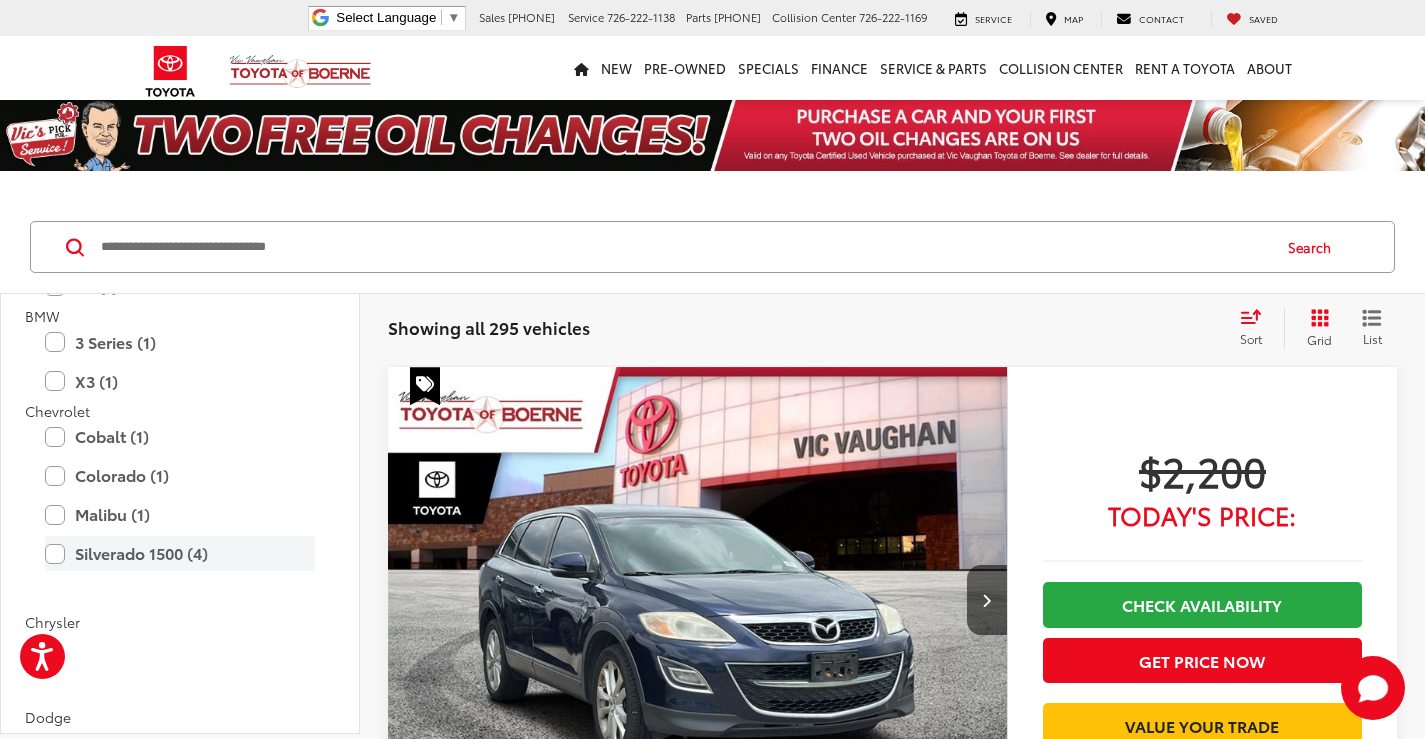 scroll, scrollTop: 300, scrollLeft: 0, axis: vertical 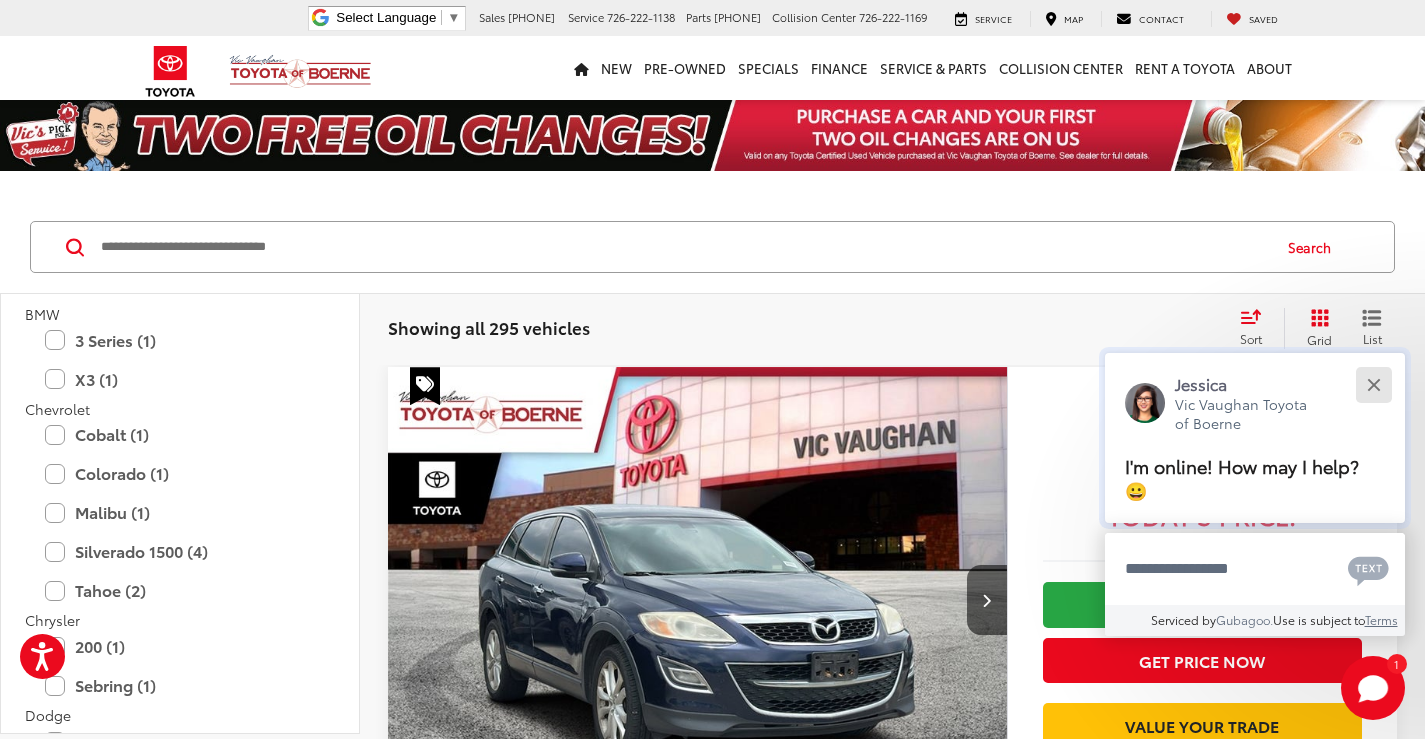click at bounding box center [1373, 384] 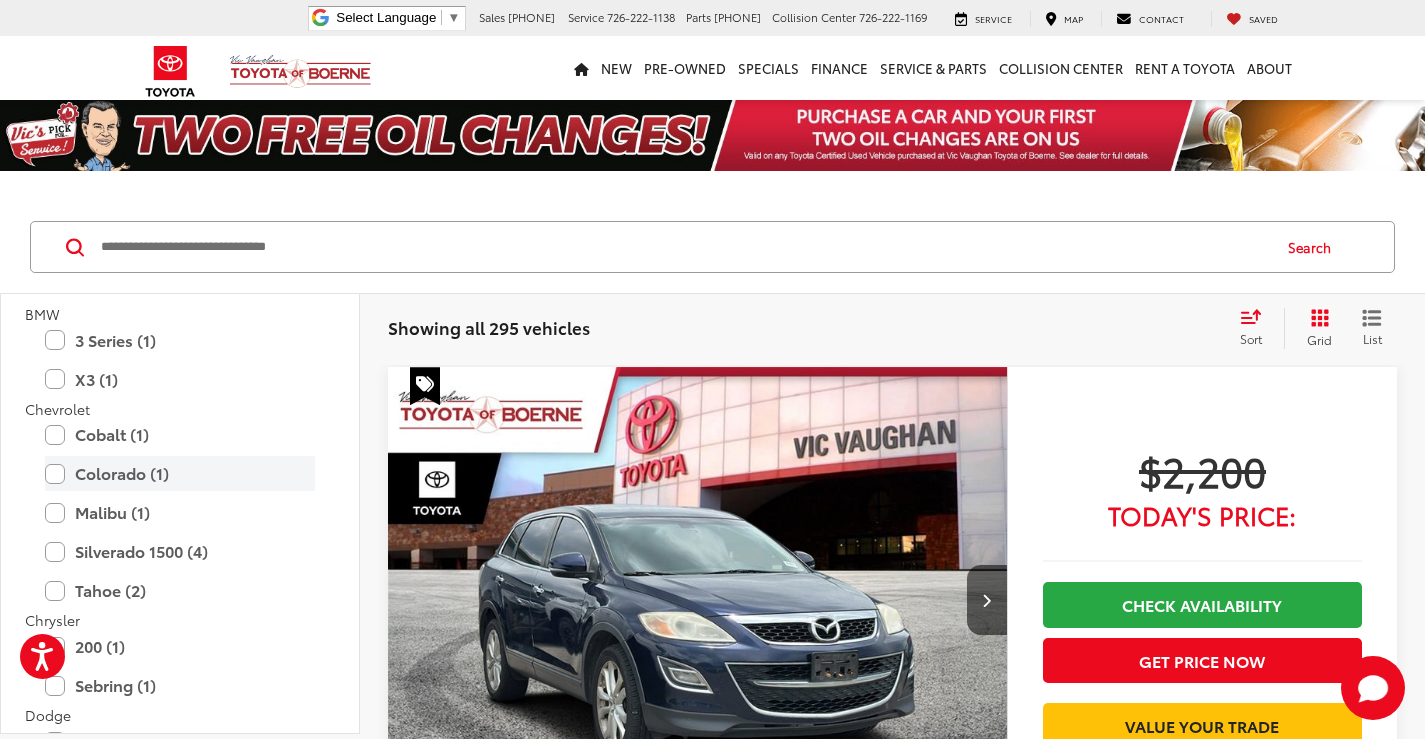 click on "Colorado (1)" at bounding box center [180, 473] 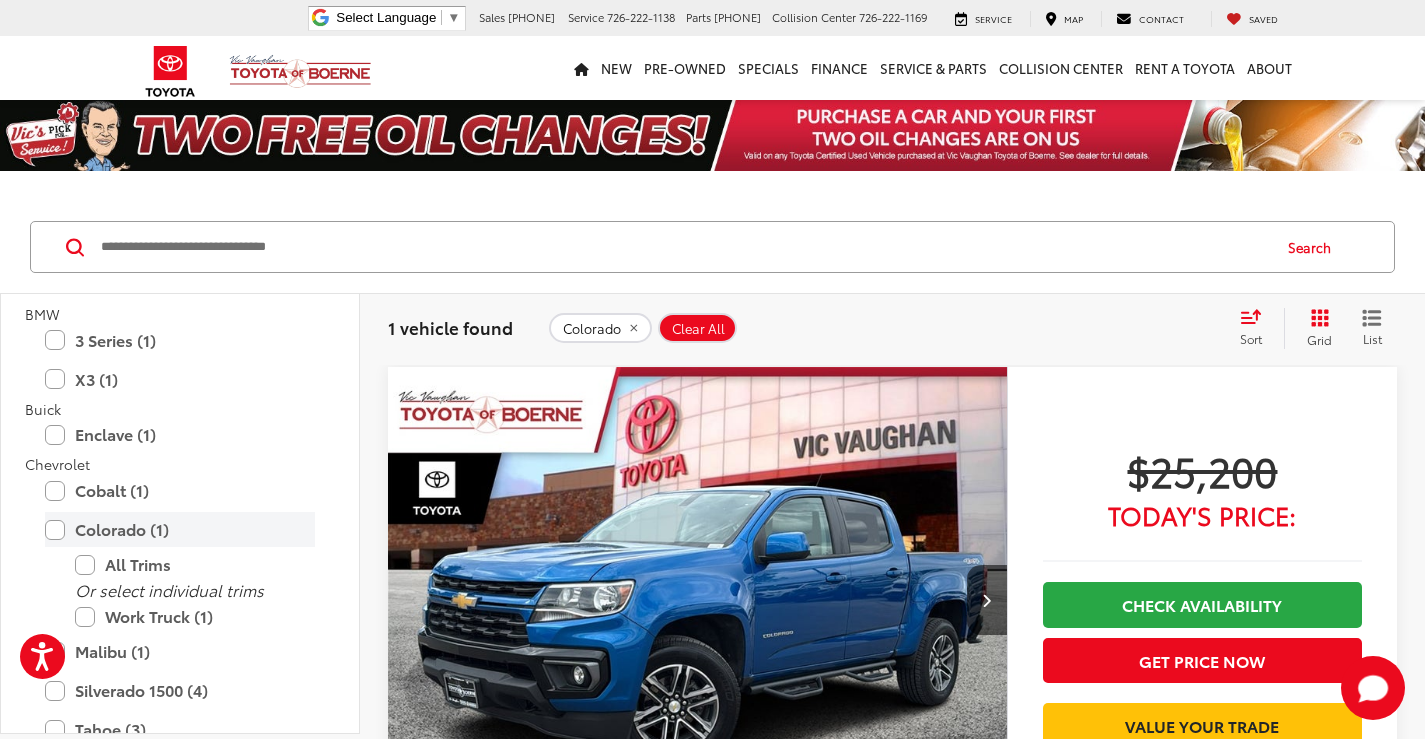 click on "Colorado (1)" at bounding box center (180, 529) 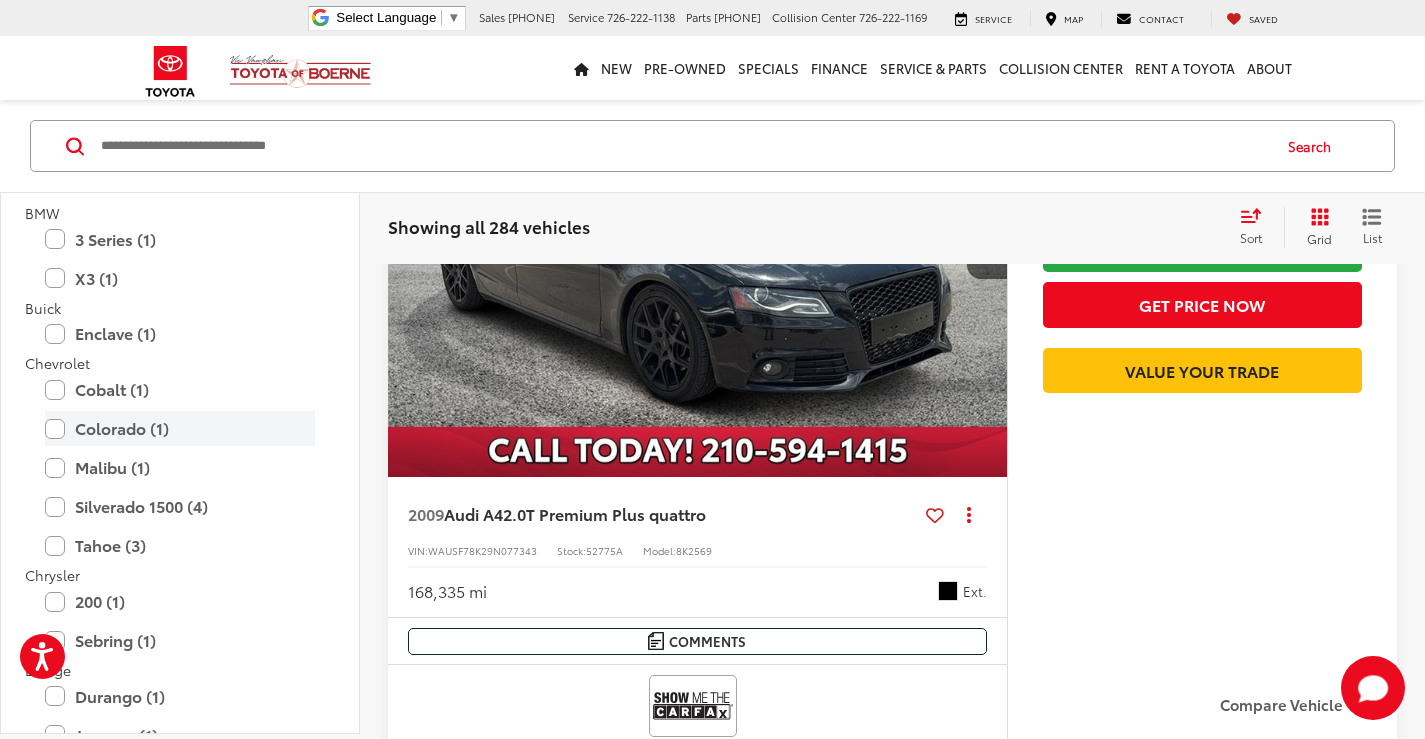 scroll, scrollTop: 1200, scrollLeft: 0, axis: vertical 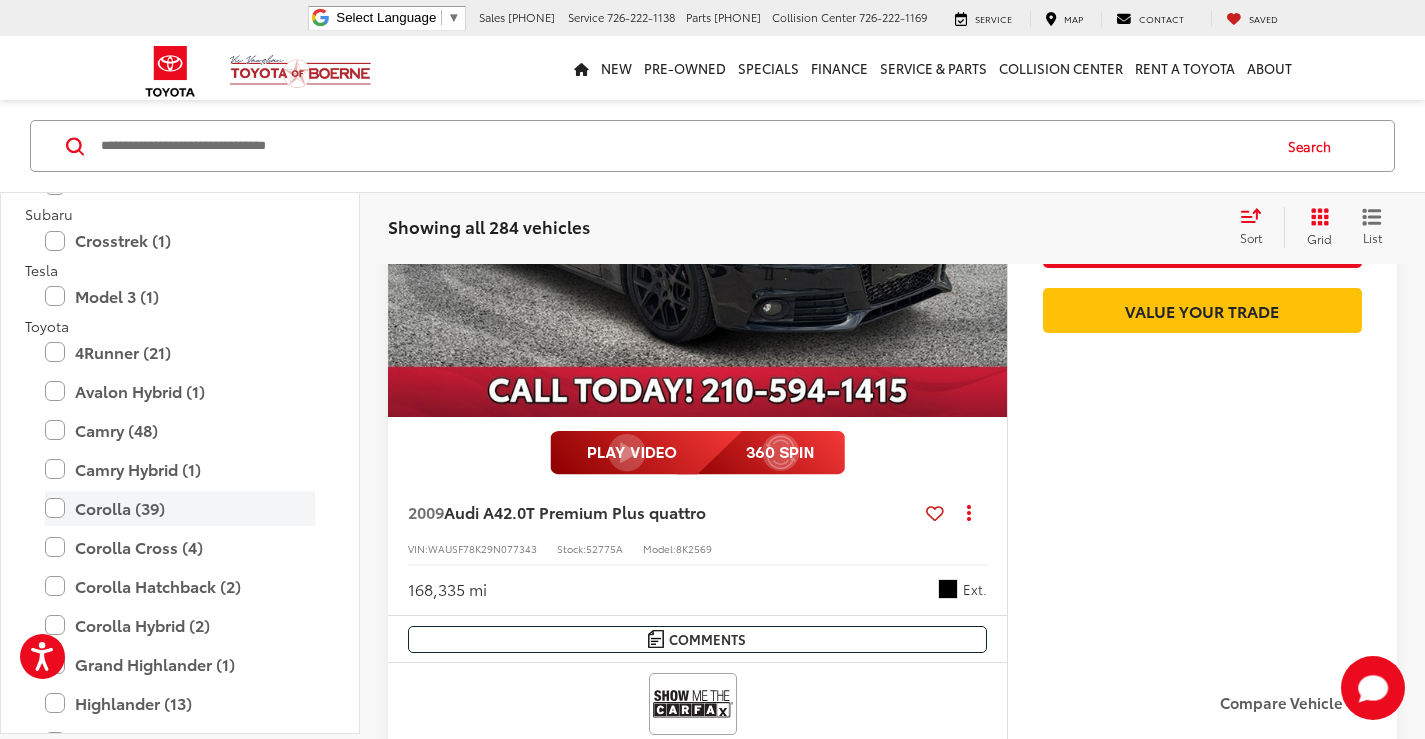 click on "Corolla (39)" at bounding box center [180, 508] 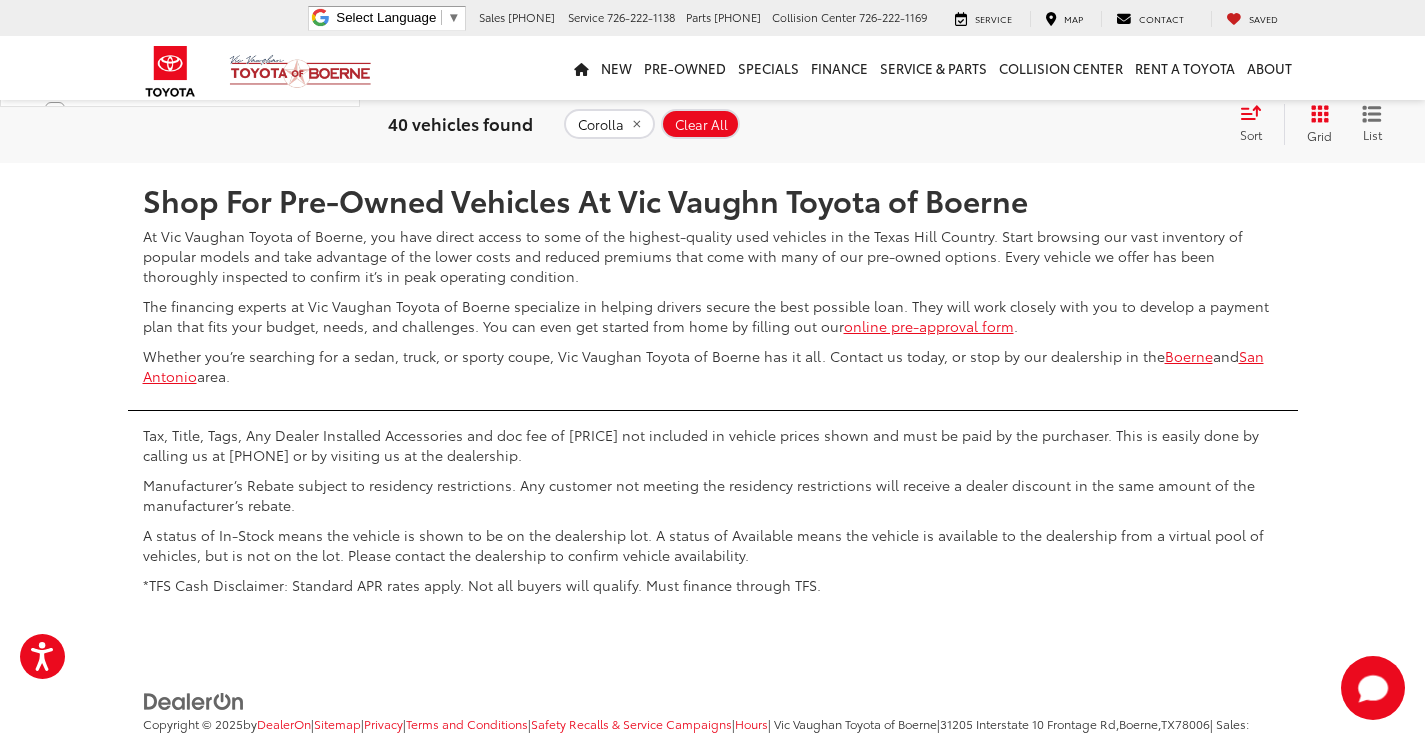 scroll, scrollTop: 9759, scrollLeft: 0, axis: vertical 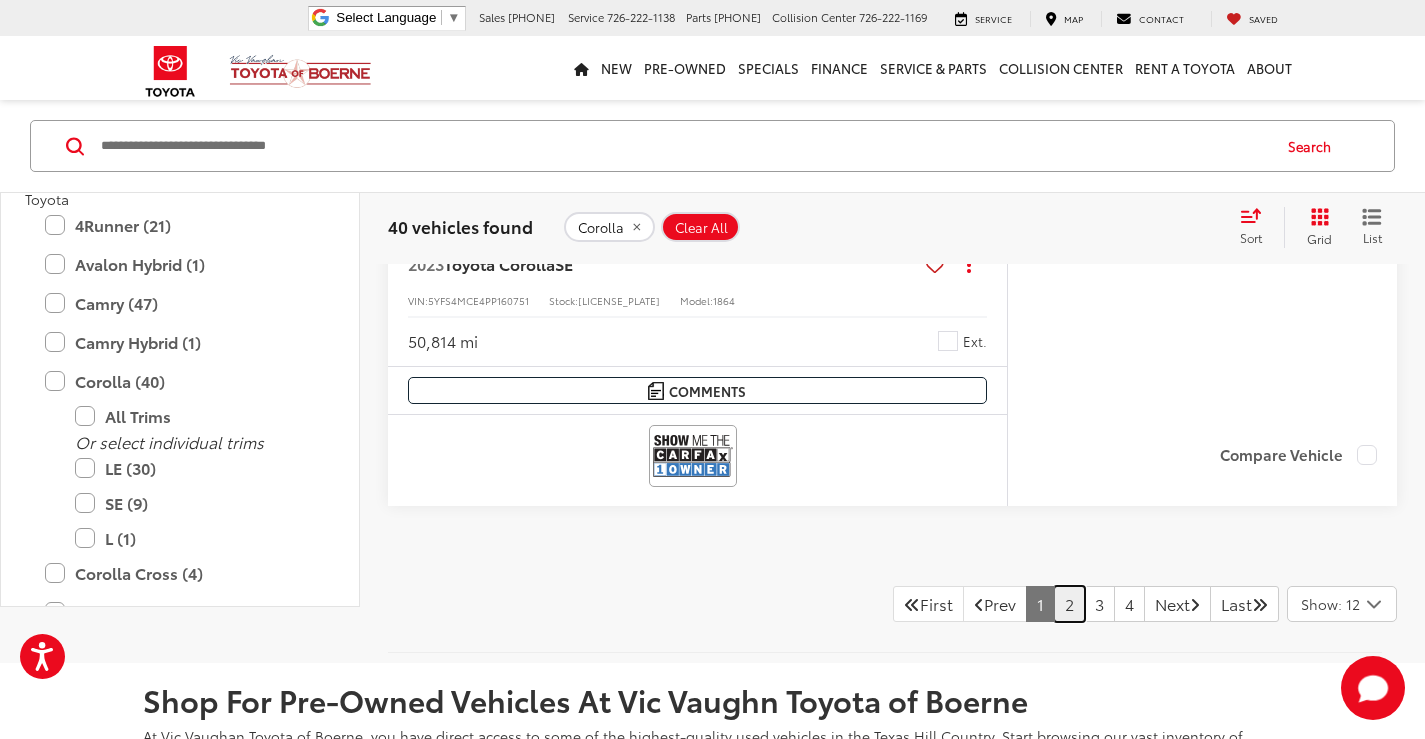 click on "2" at bounding box center (1069, 604) 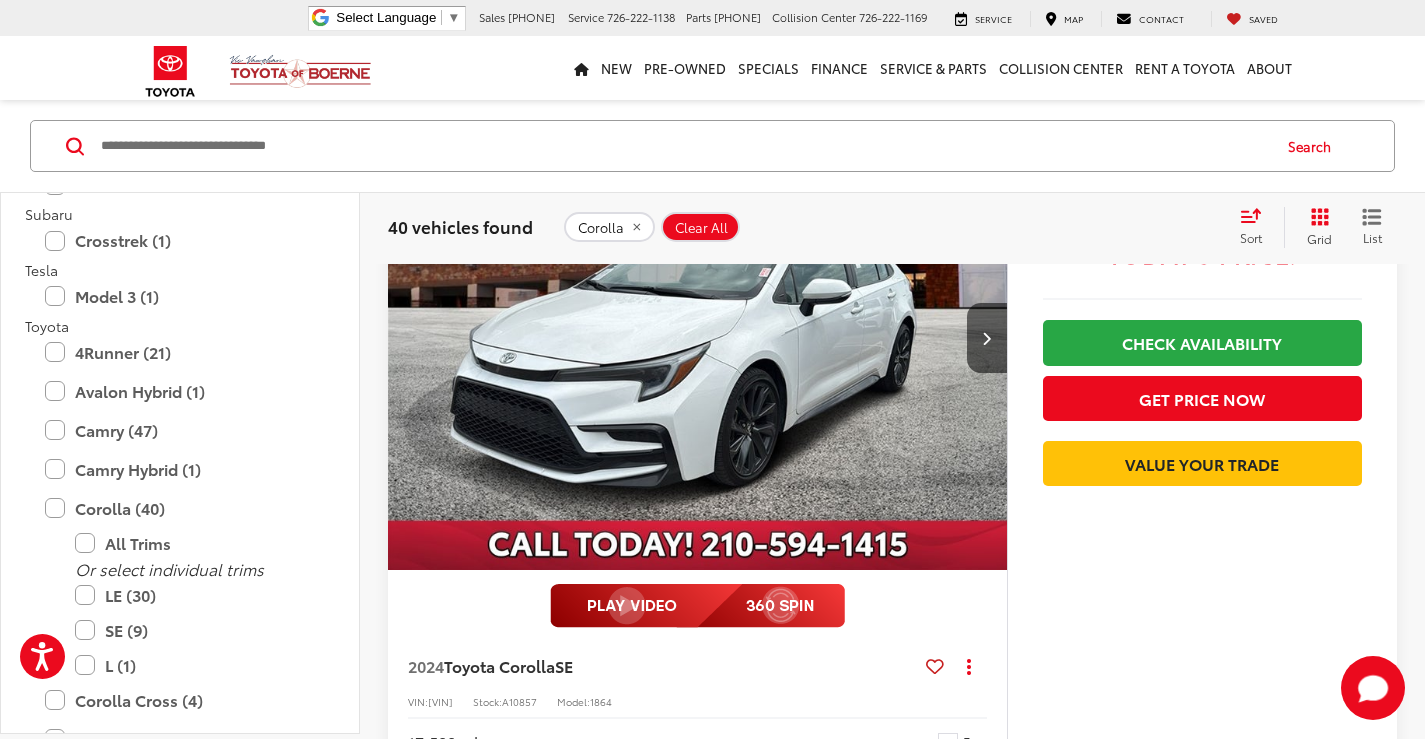 scroll, scrollTop: 2301, scrollLeft: 0, axis: vertical 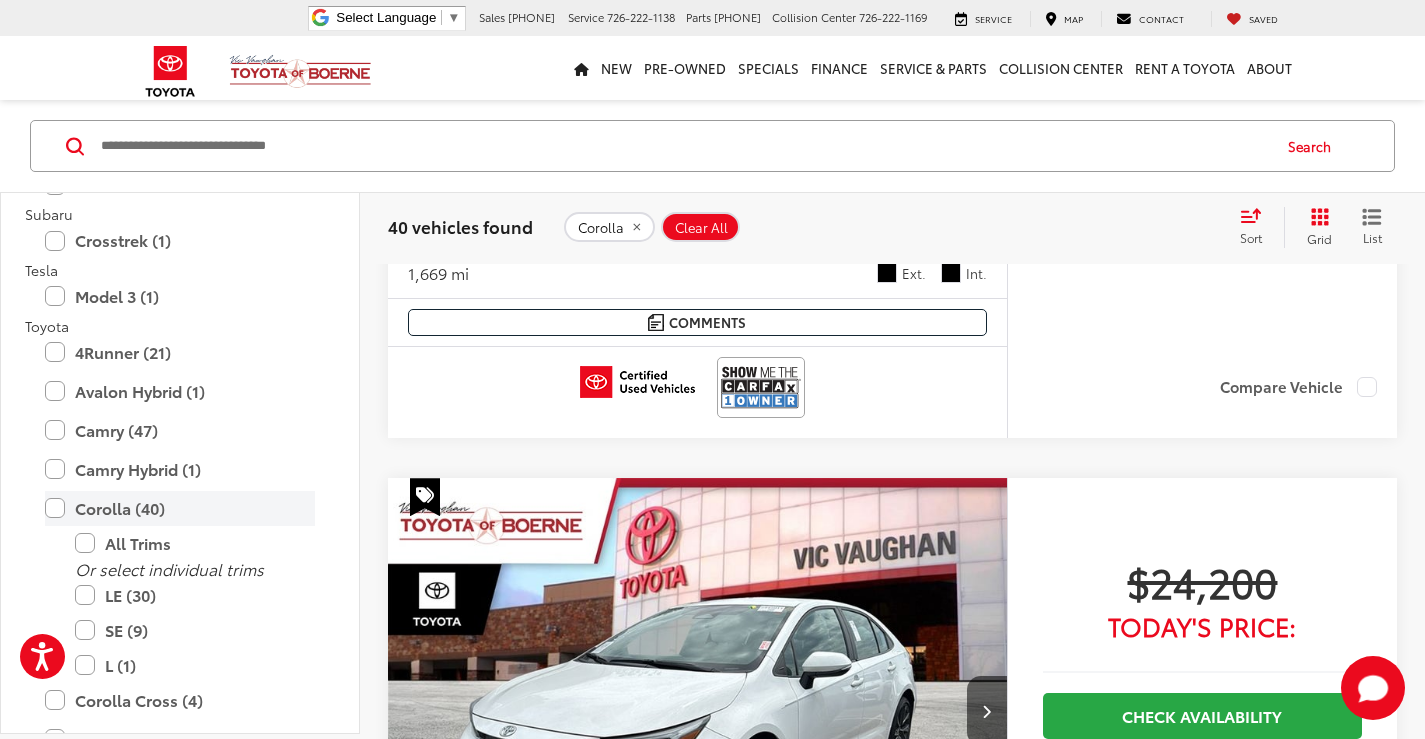 click on "Corolla (40)" at bounding box center [180, 508] 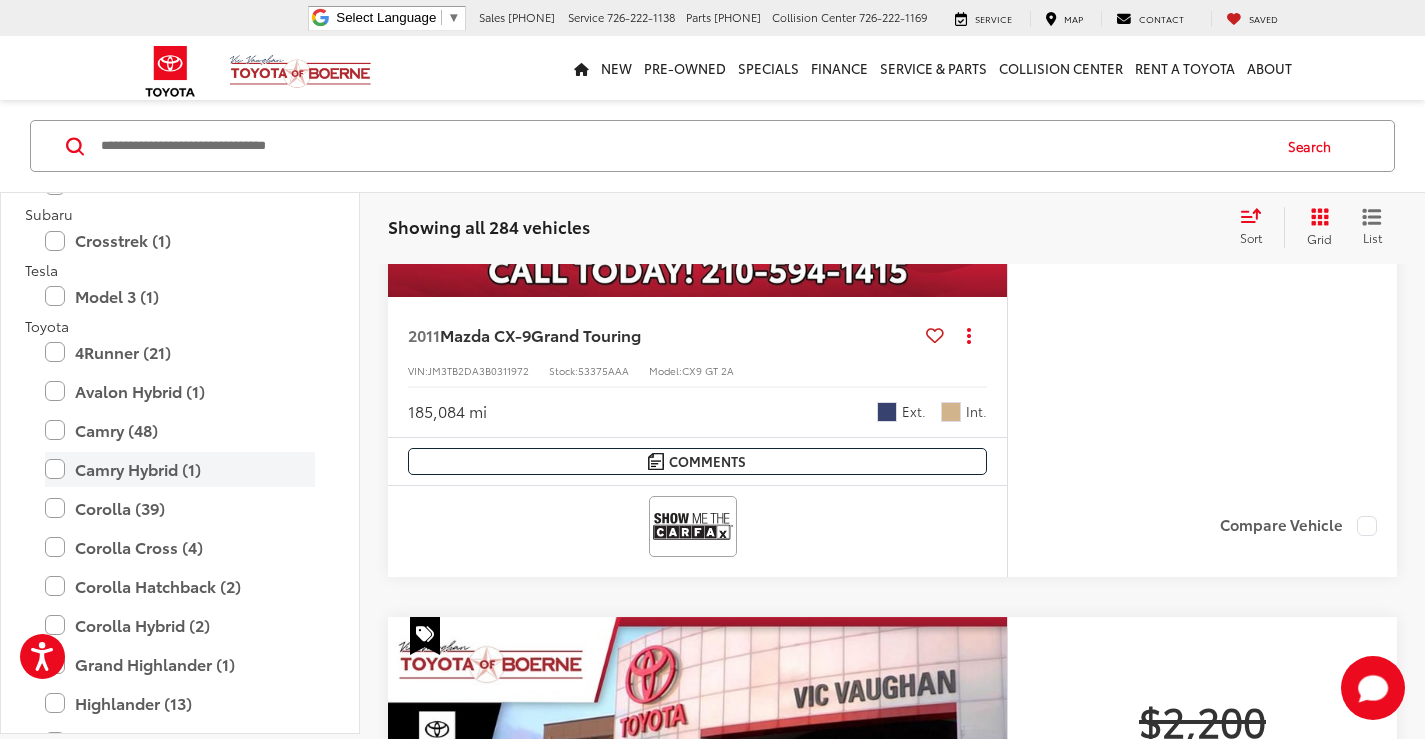 scroll, scrollTop: 101, scrollLeft: 0, axis: vertical 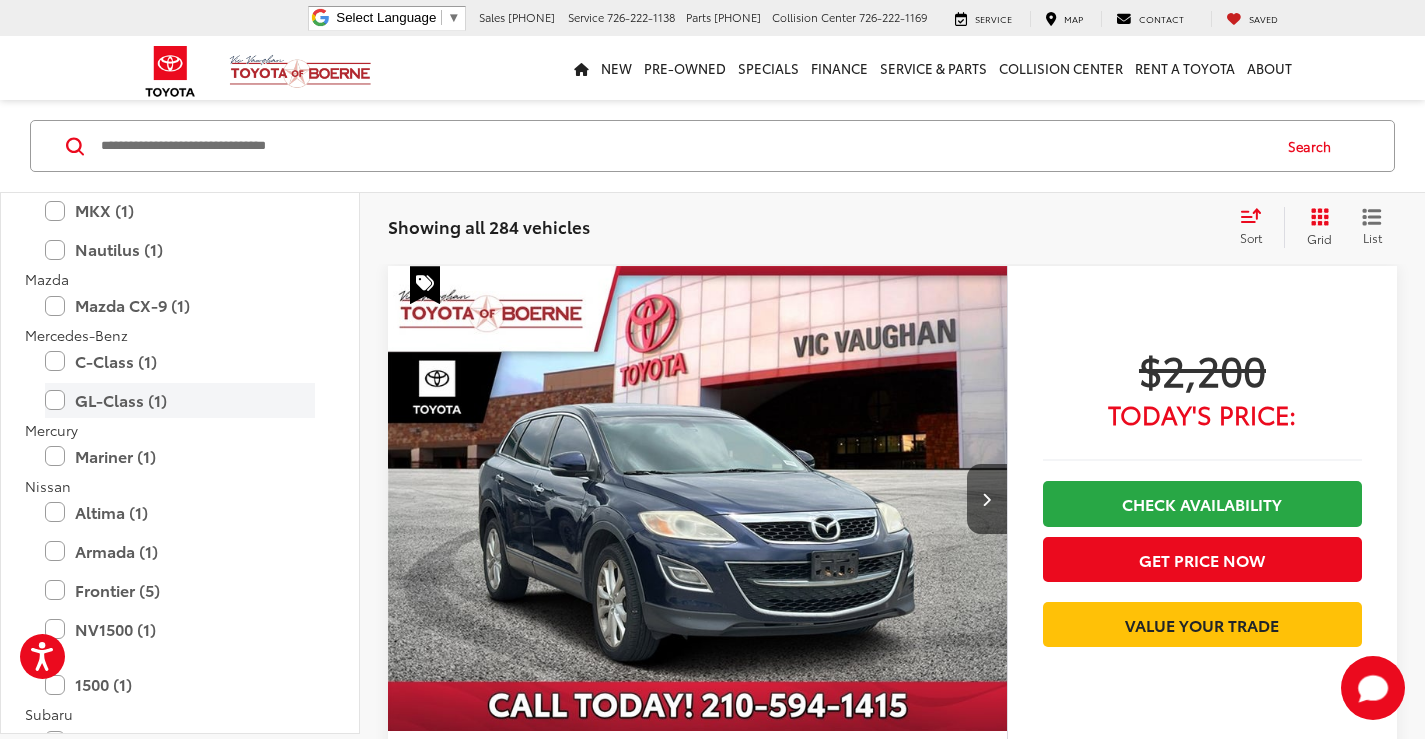 click on "GL-Class (1)" at bounding box center [180, 400] 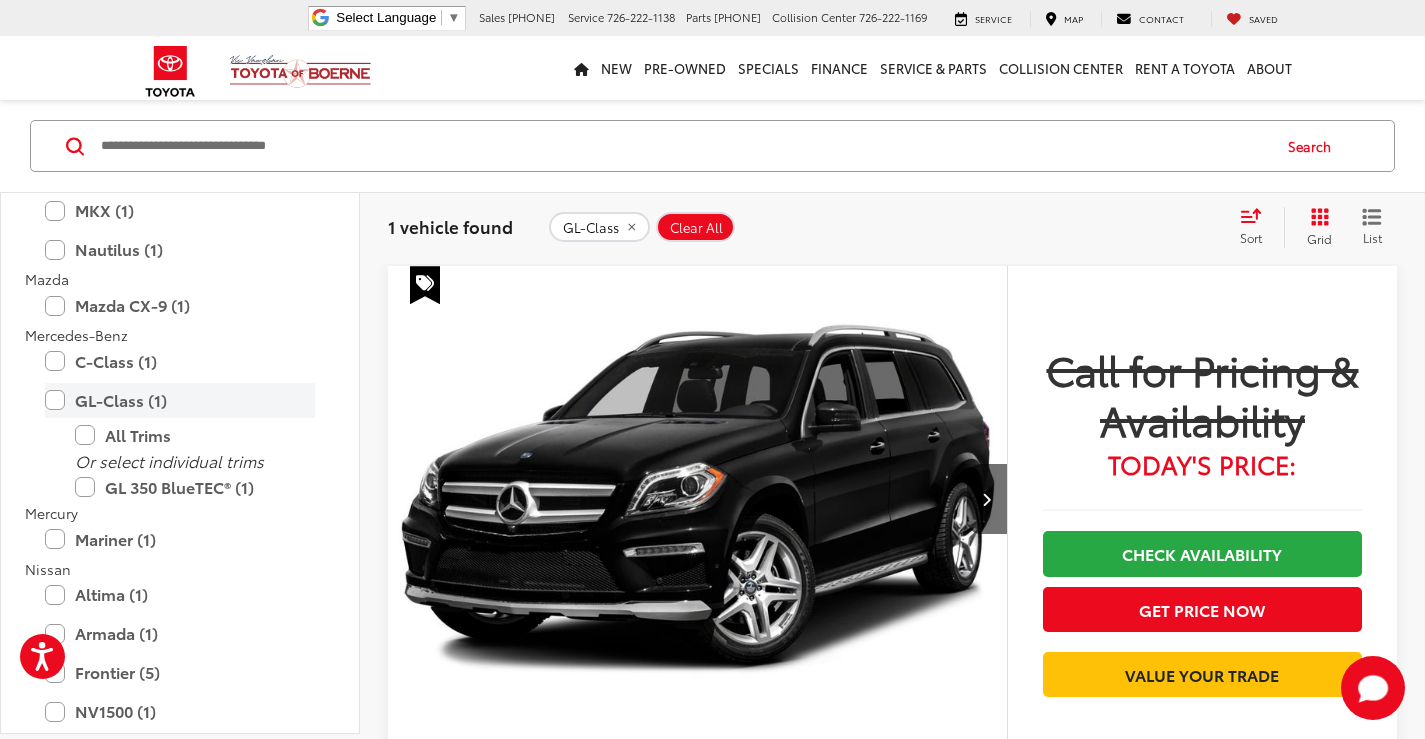 click on "GL-Class (1)" at bounding box center [180, 400] 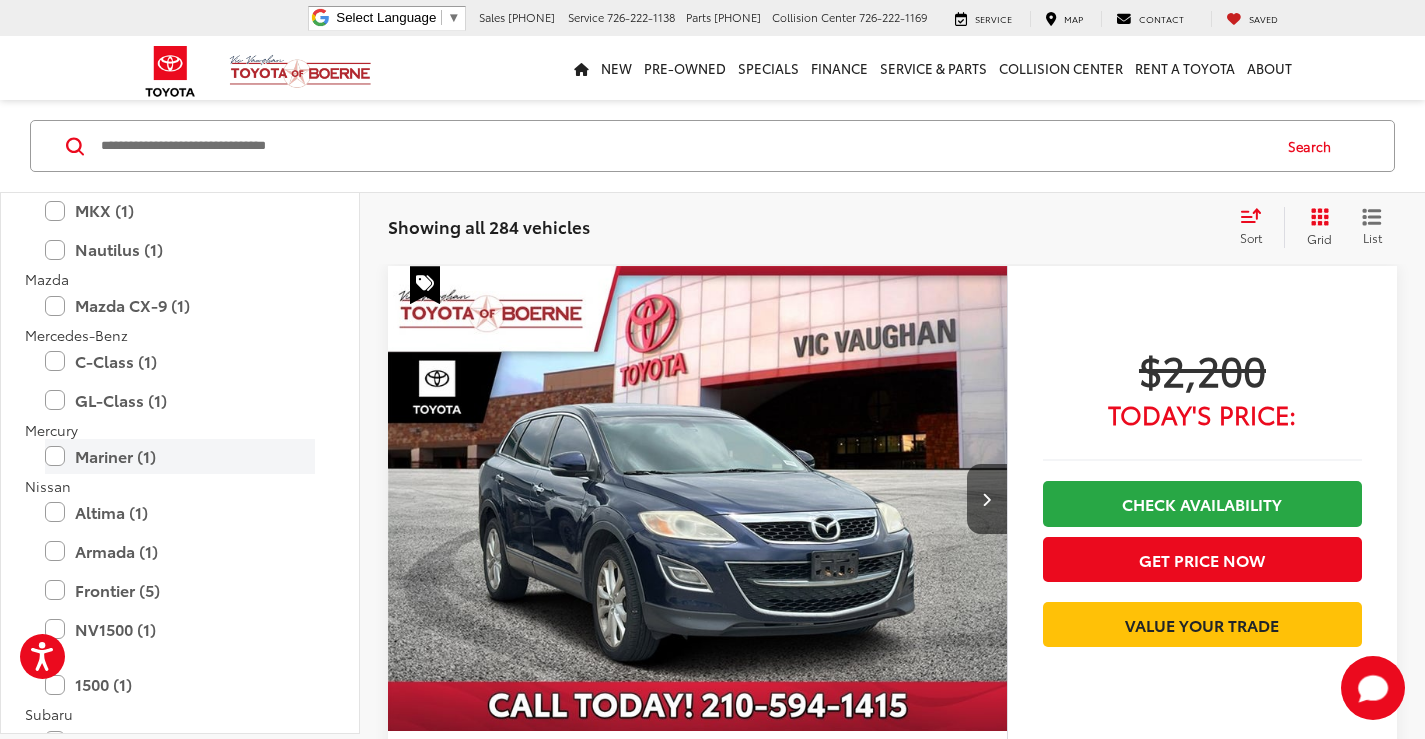 click on "Mariner (1)" at bounding box center [180, 456] 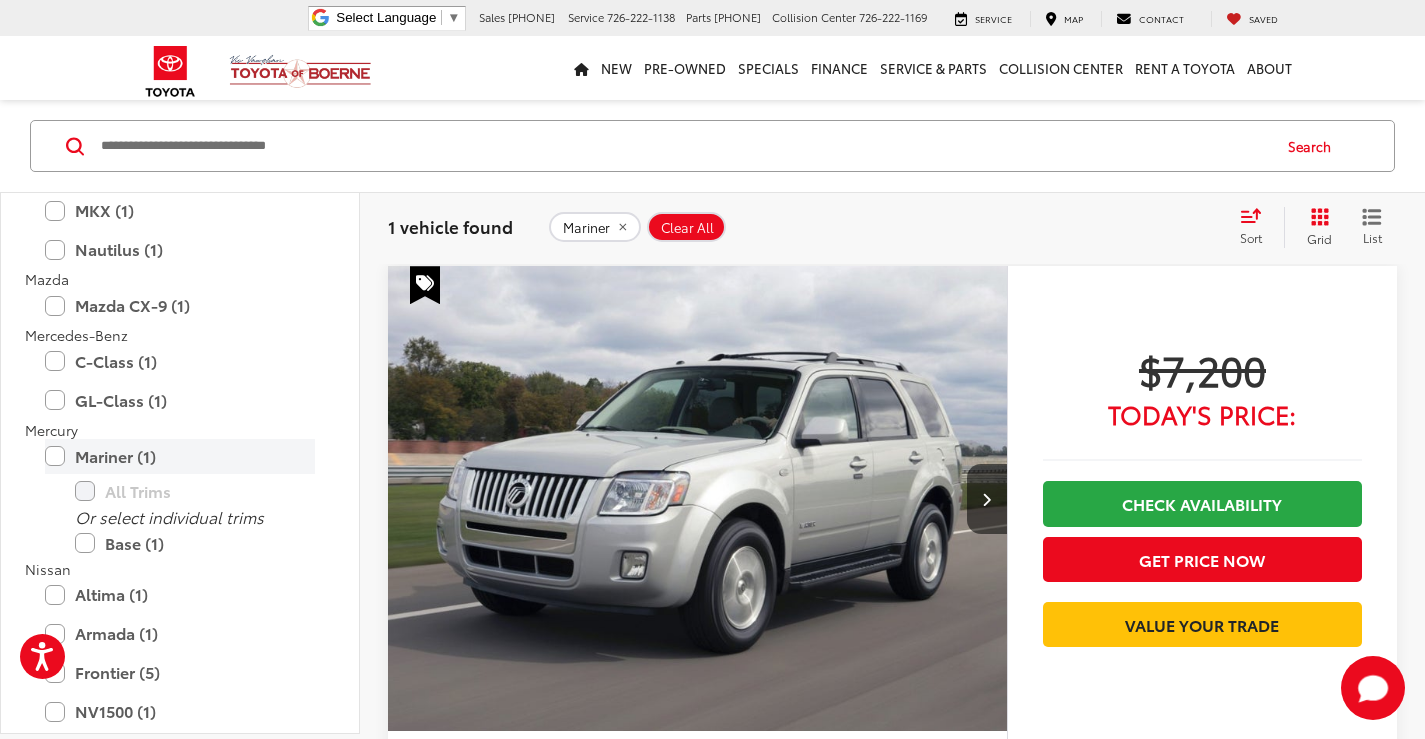 click on "Mariner (1)" at bounding box center [180, 456] 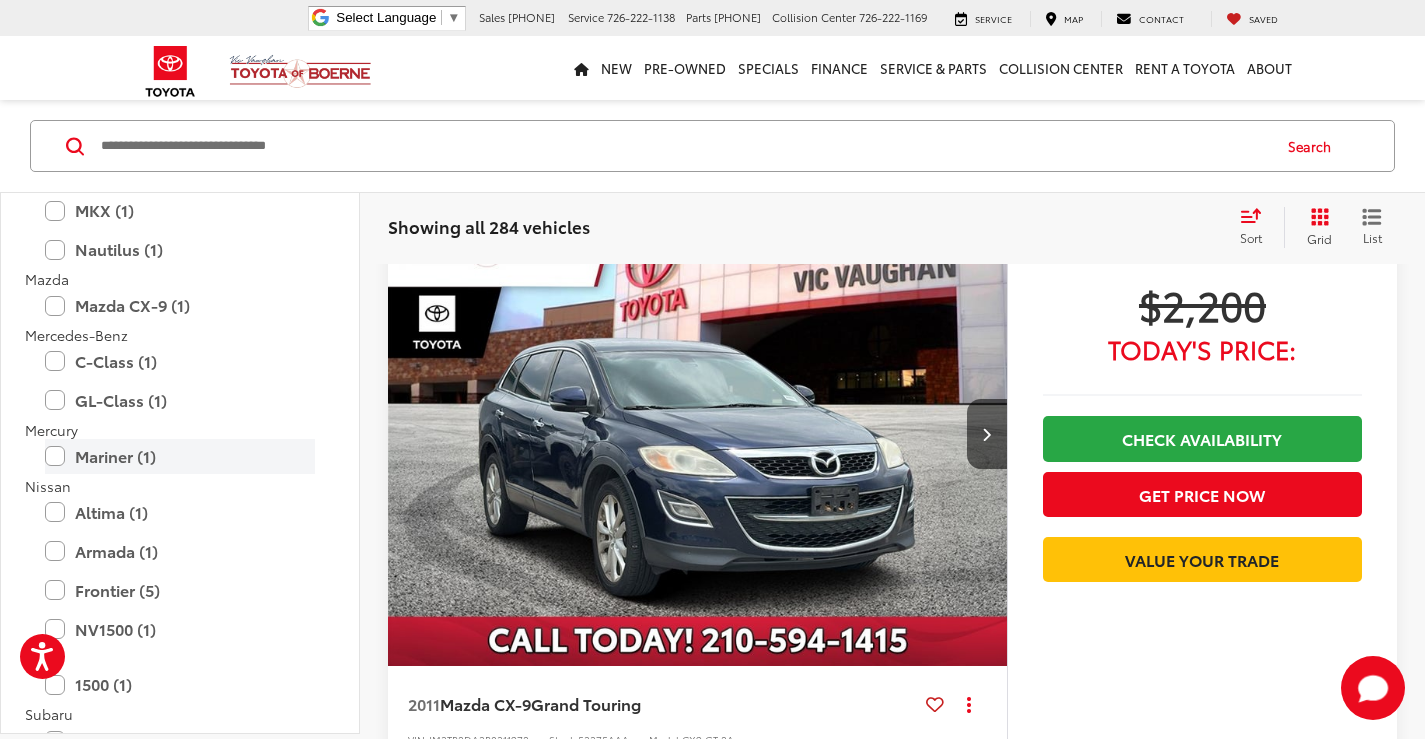 scroll, scrollTop: 201, scrollLeft: 0, axis: vertical 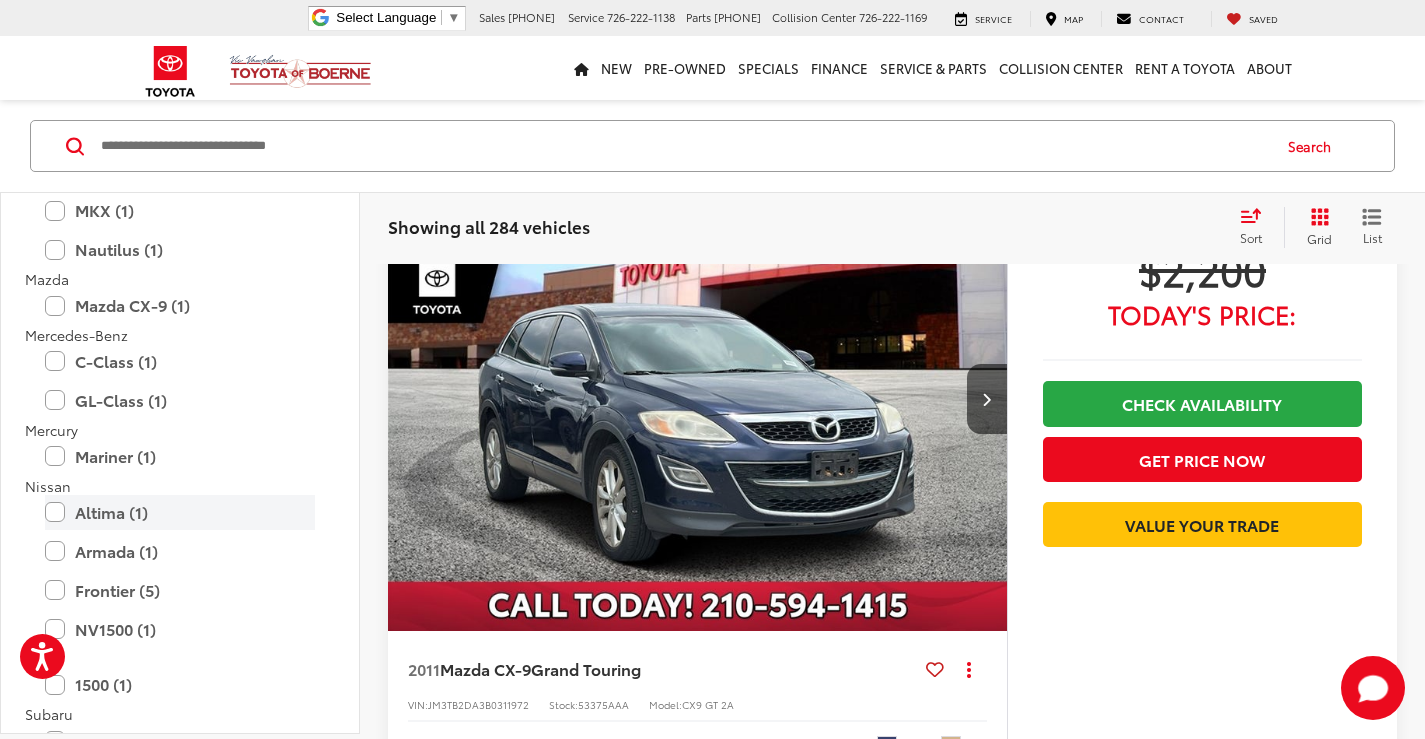 click on "Altima (1)" at bounding box center (180, 511) 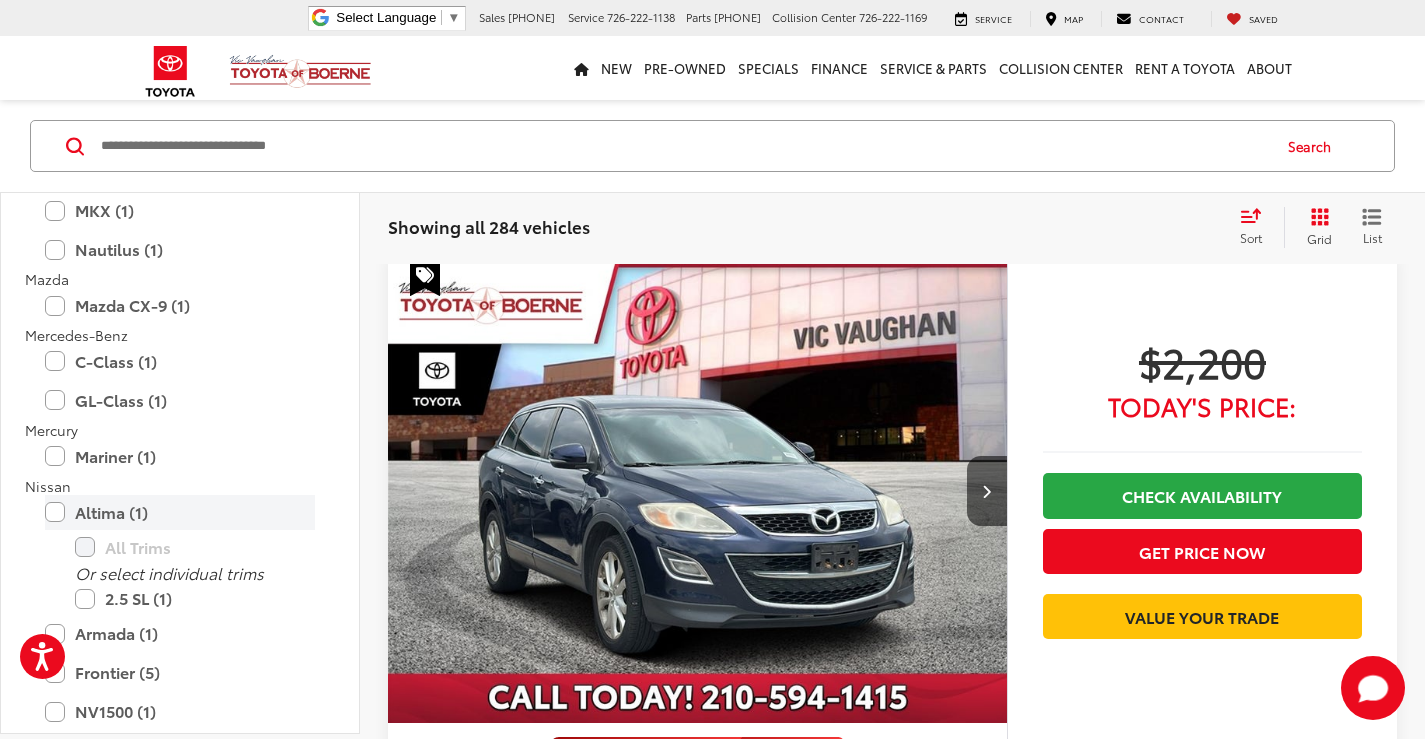 scroll, scrollTop: 101, scrollLeft: 0, axis: vertical 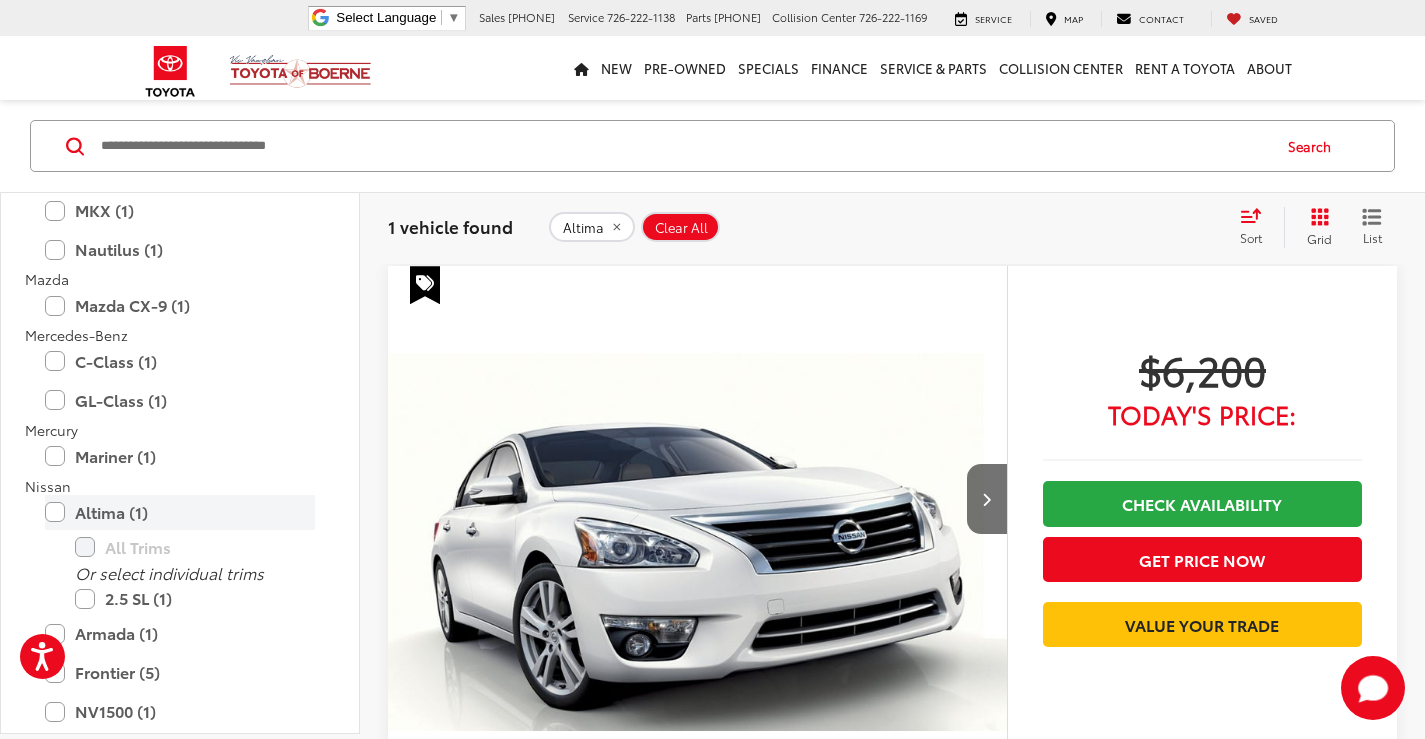 click on "Altima (1)" at bounding box center [180, 512] 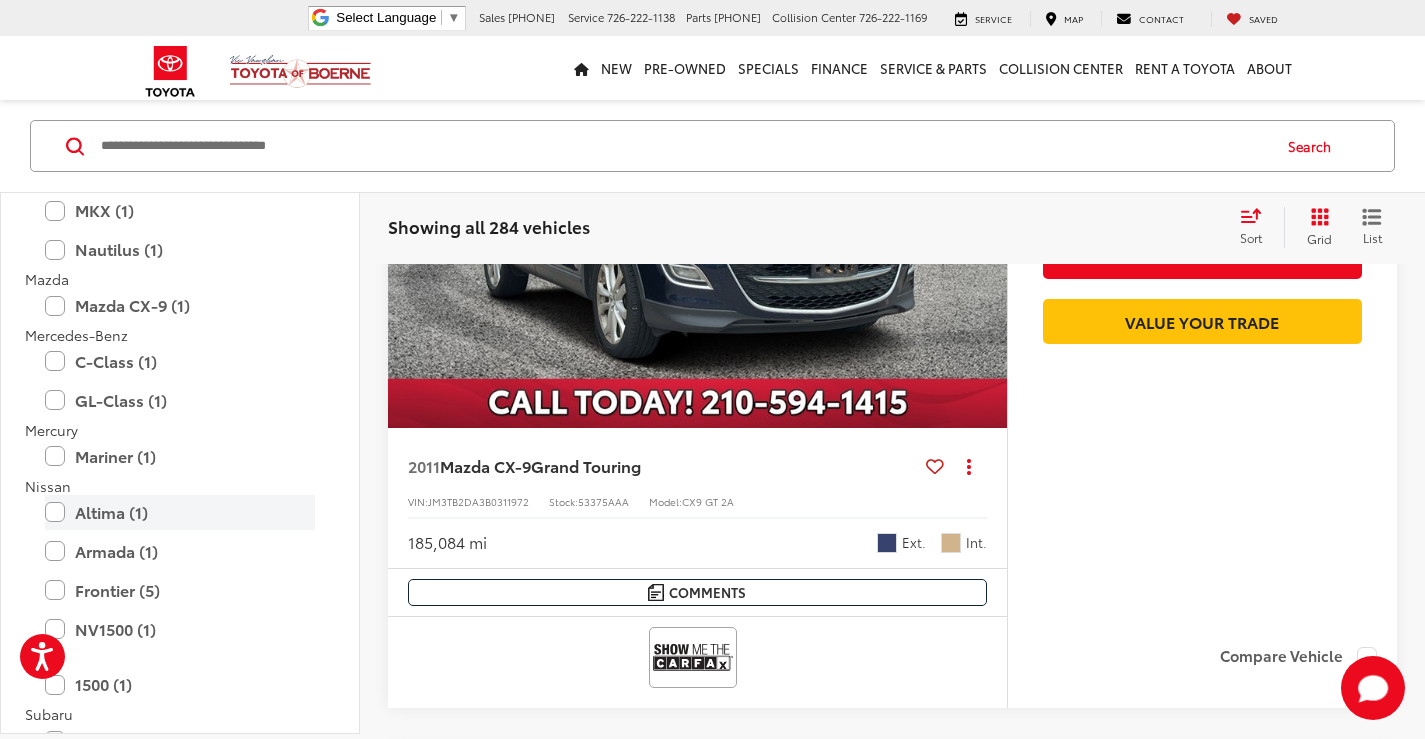 scroll, scrollTop: 501, scrollLeft: 0, axis: vertical 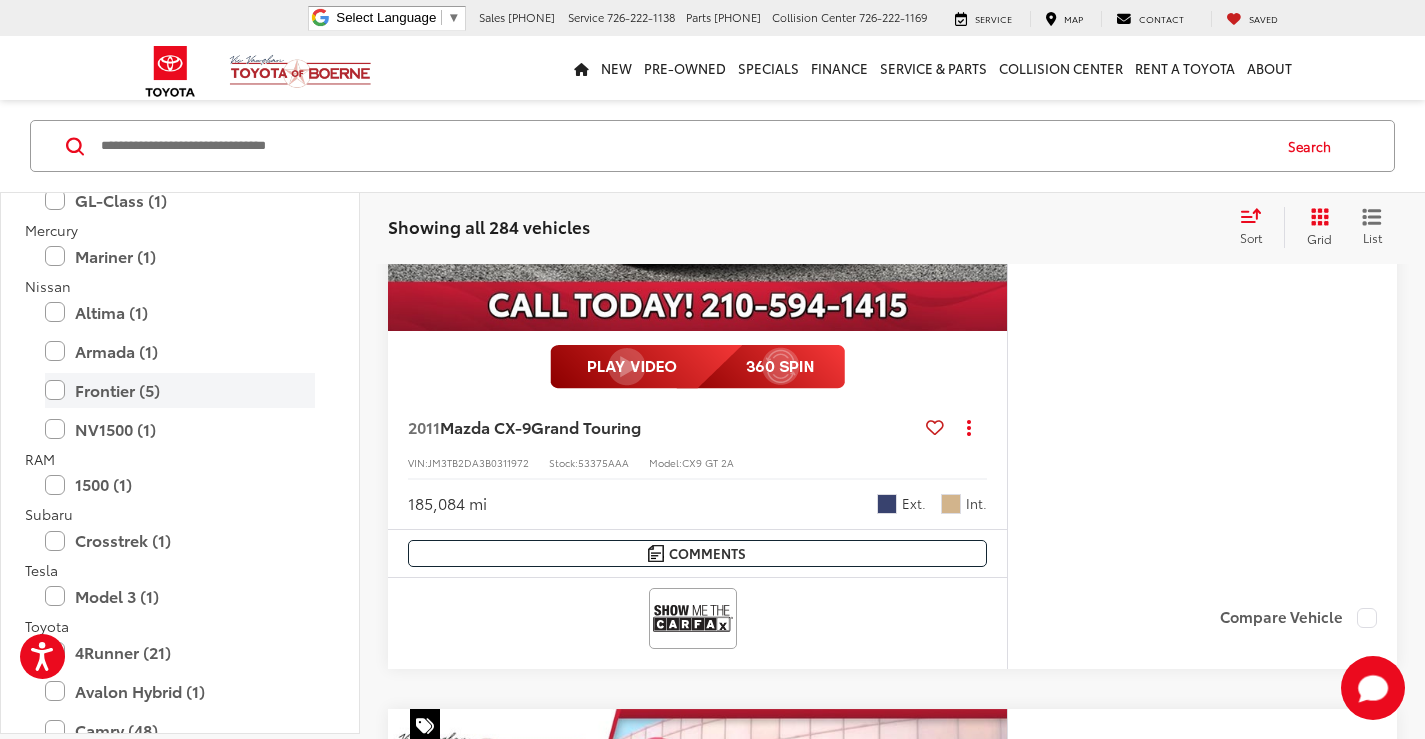 click on "Frontier (5)" at bounding box center (180, 389) 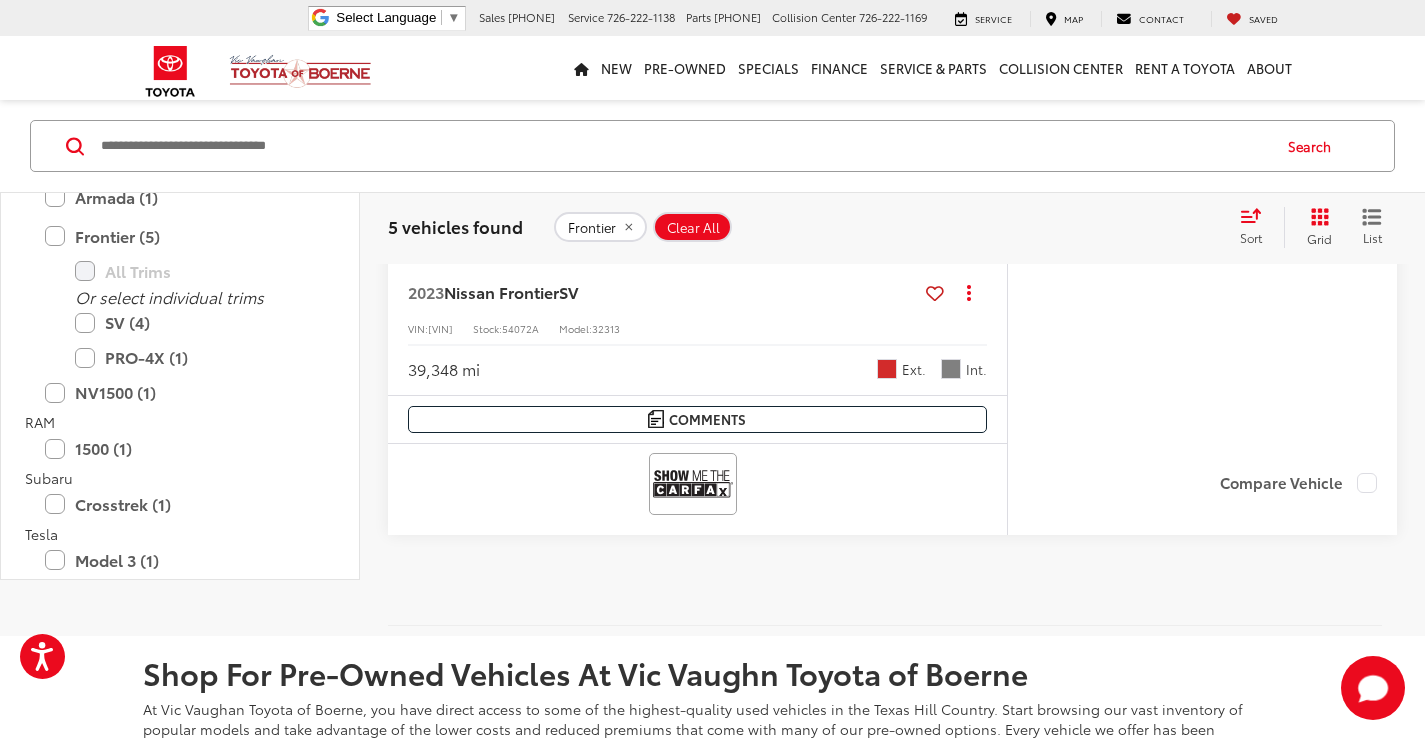 scroll, scrollTop: 4001, scrollLeft: 0, axis: vertical 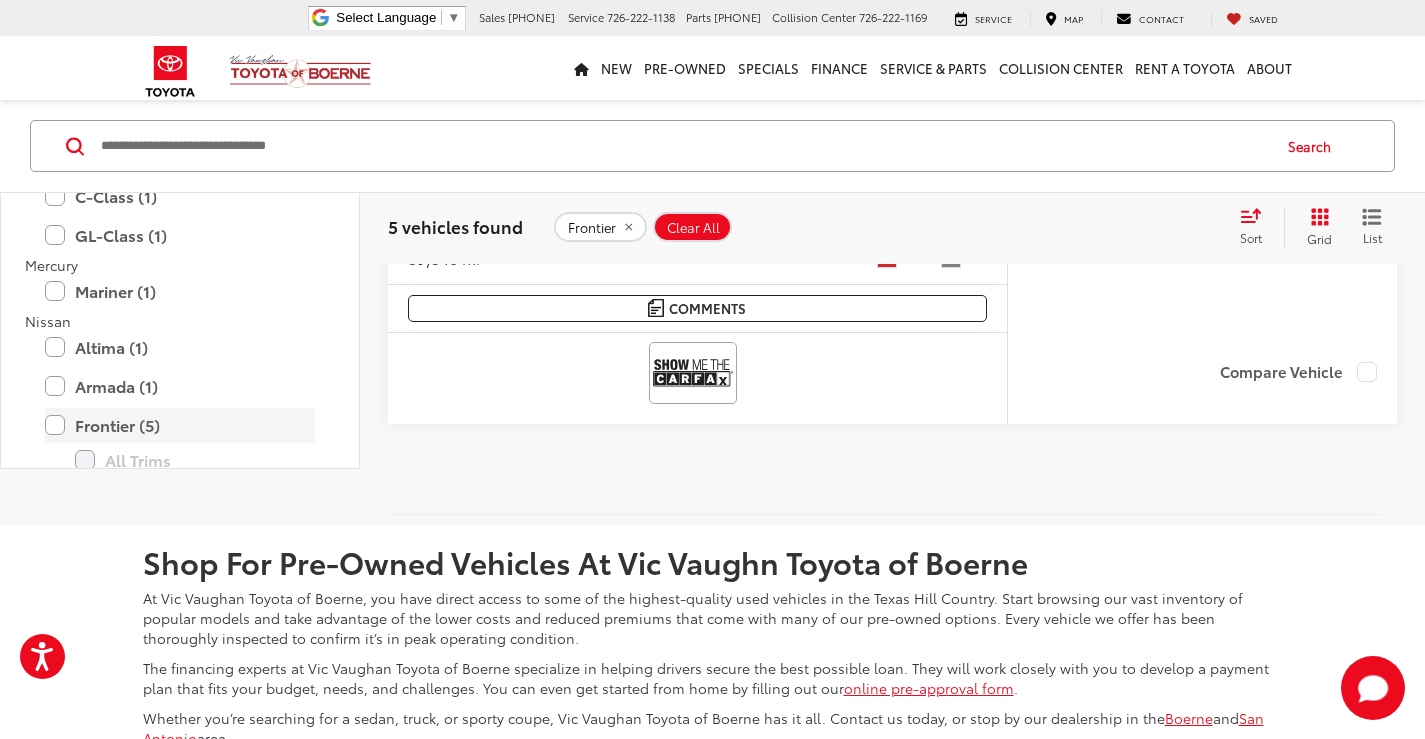 click on "Frontier (5)" at bounding box center [180, 424] 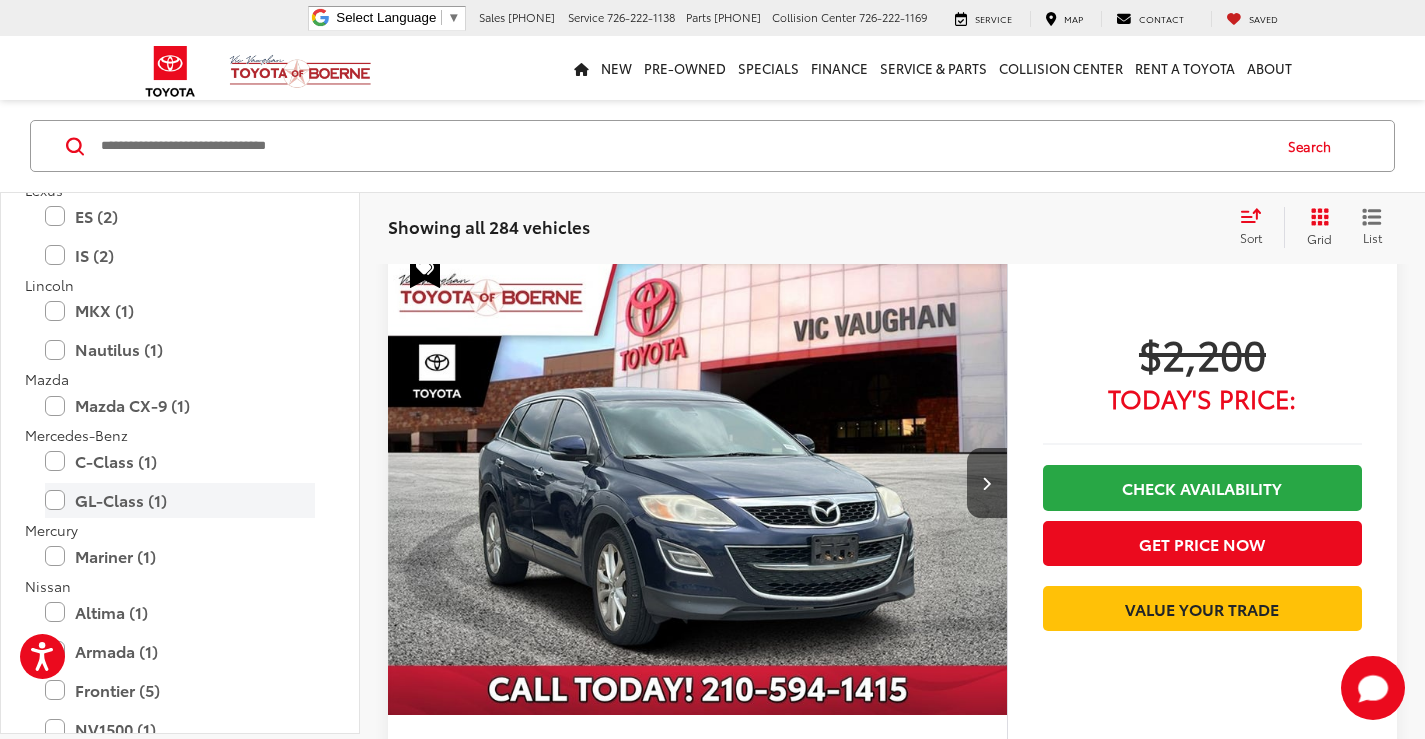 scroll, scrollTop: 101, scrollLeft: 0, axis: vertical 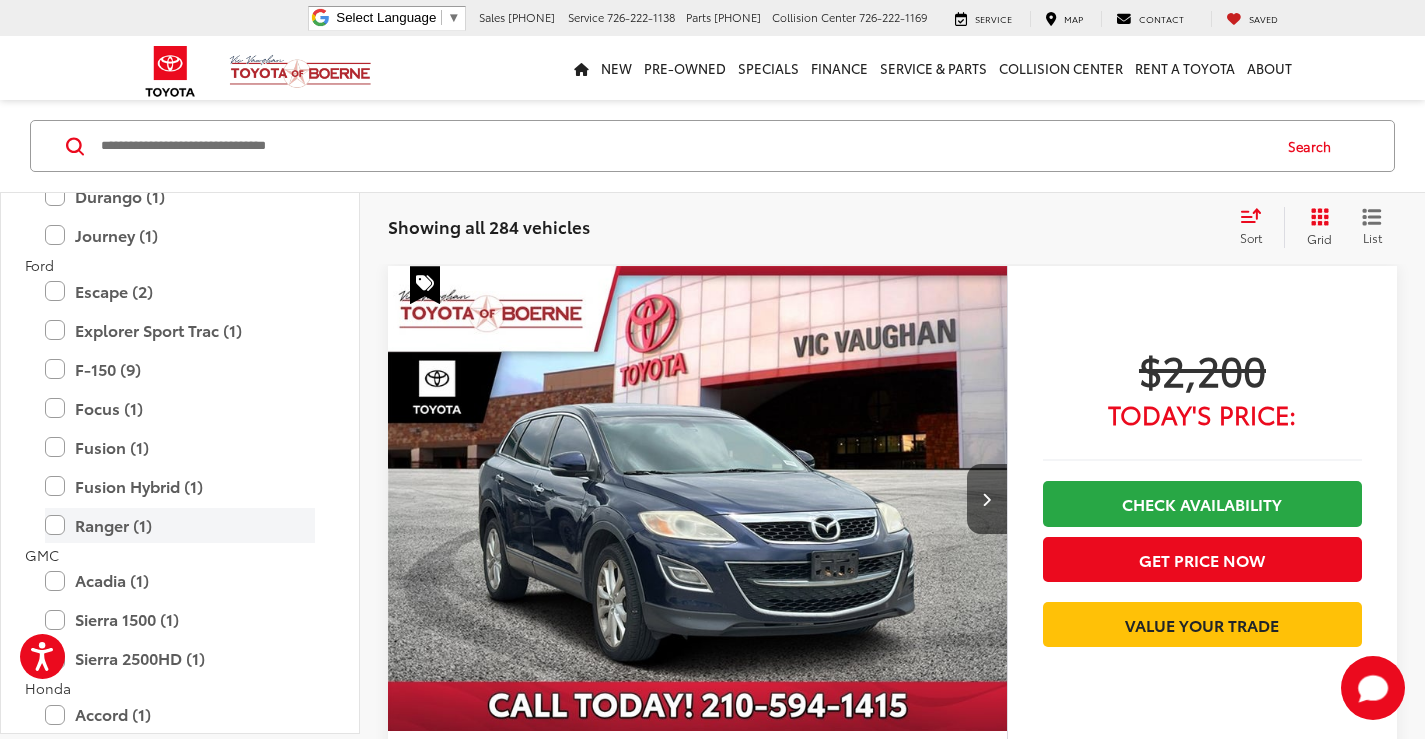 click on "Ranger (1)" at bounding box center (180, 525) 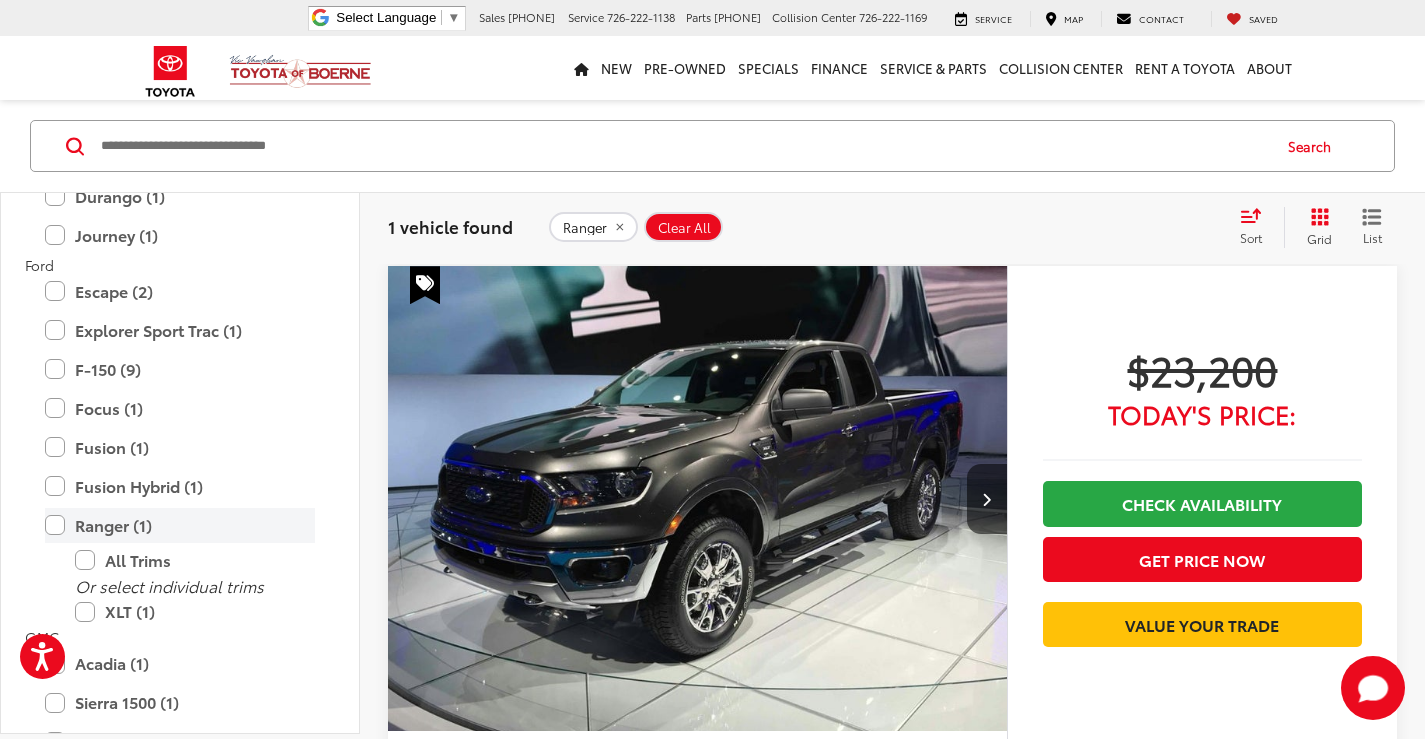 click on "Ranger (1)" at bounding box center [180, 525] 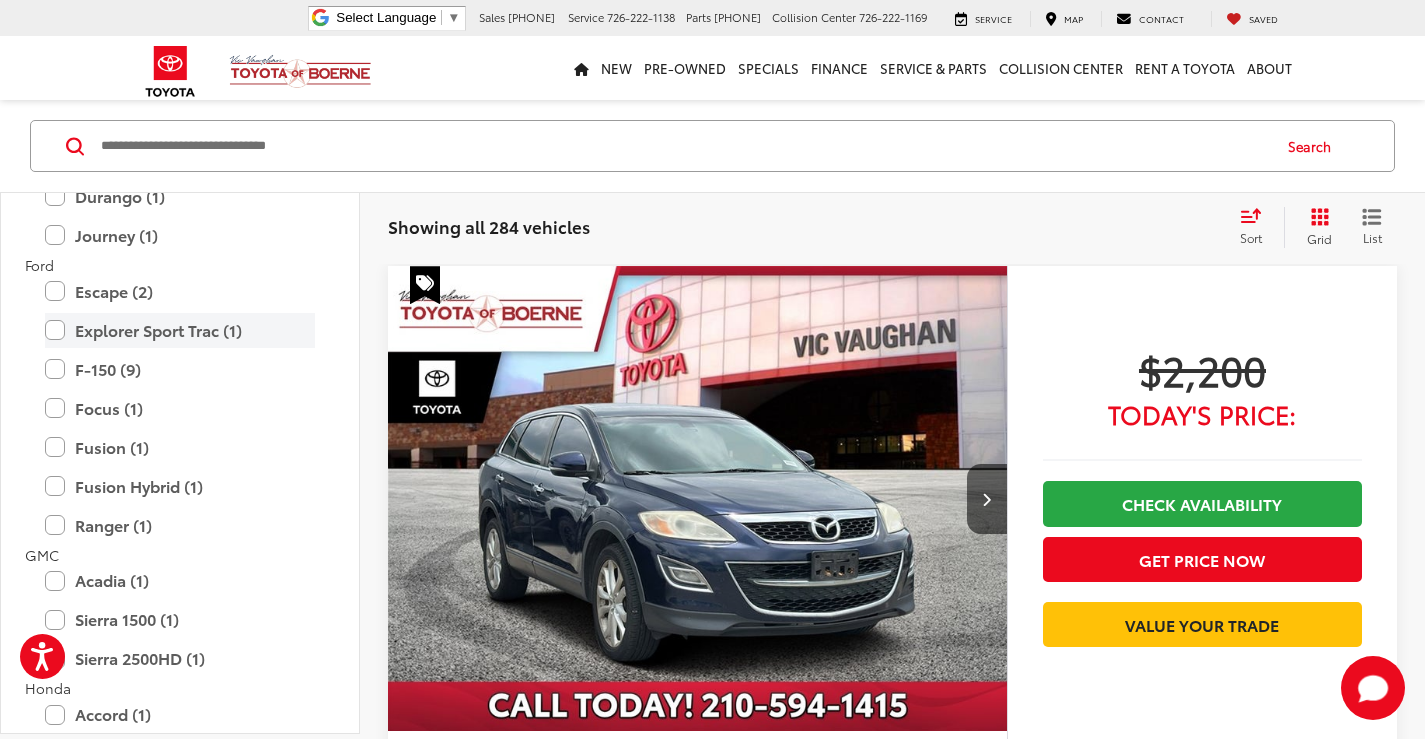 click on "Explorer Sport Trac (1)" at bounding box center (180, 330) 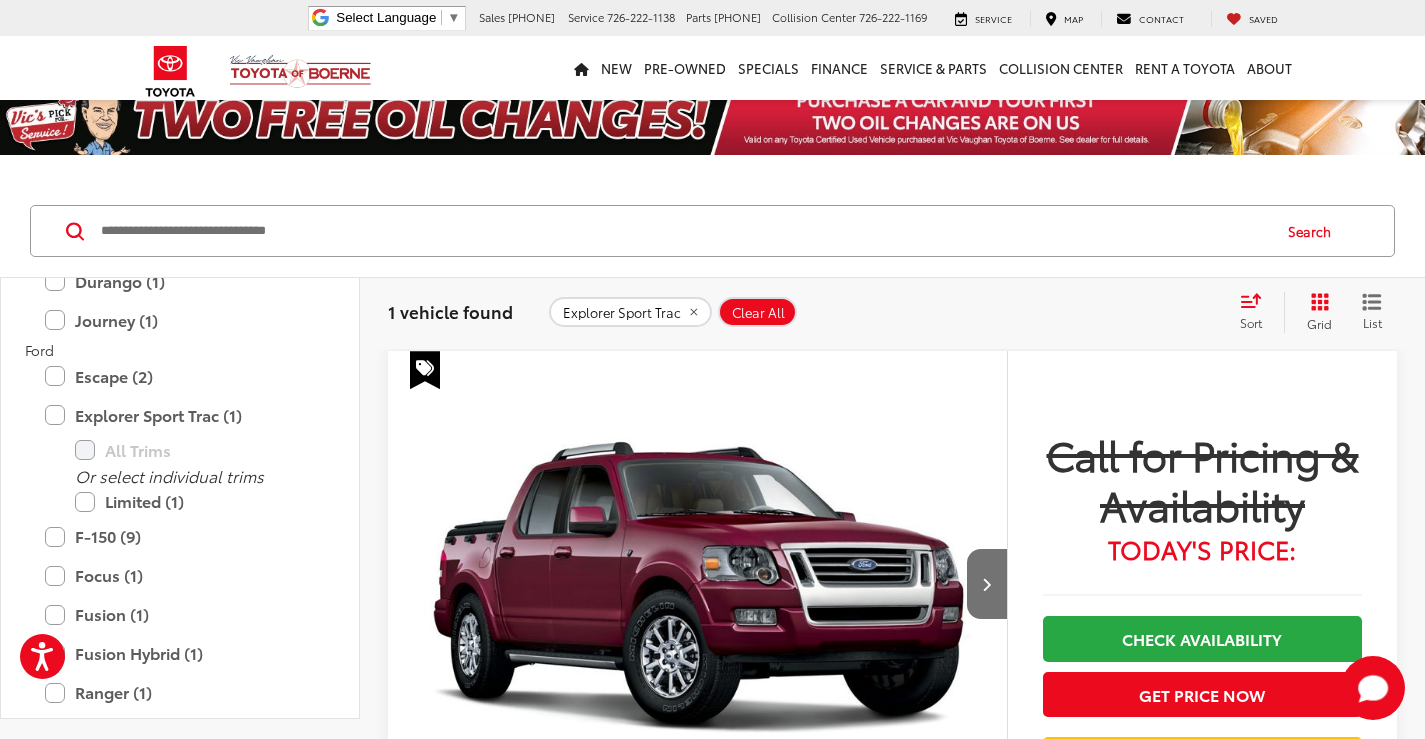 scroll, scrollTop: 1, scrollLeft: 0, axis: vertical 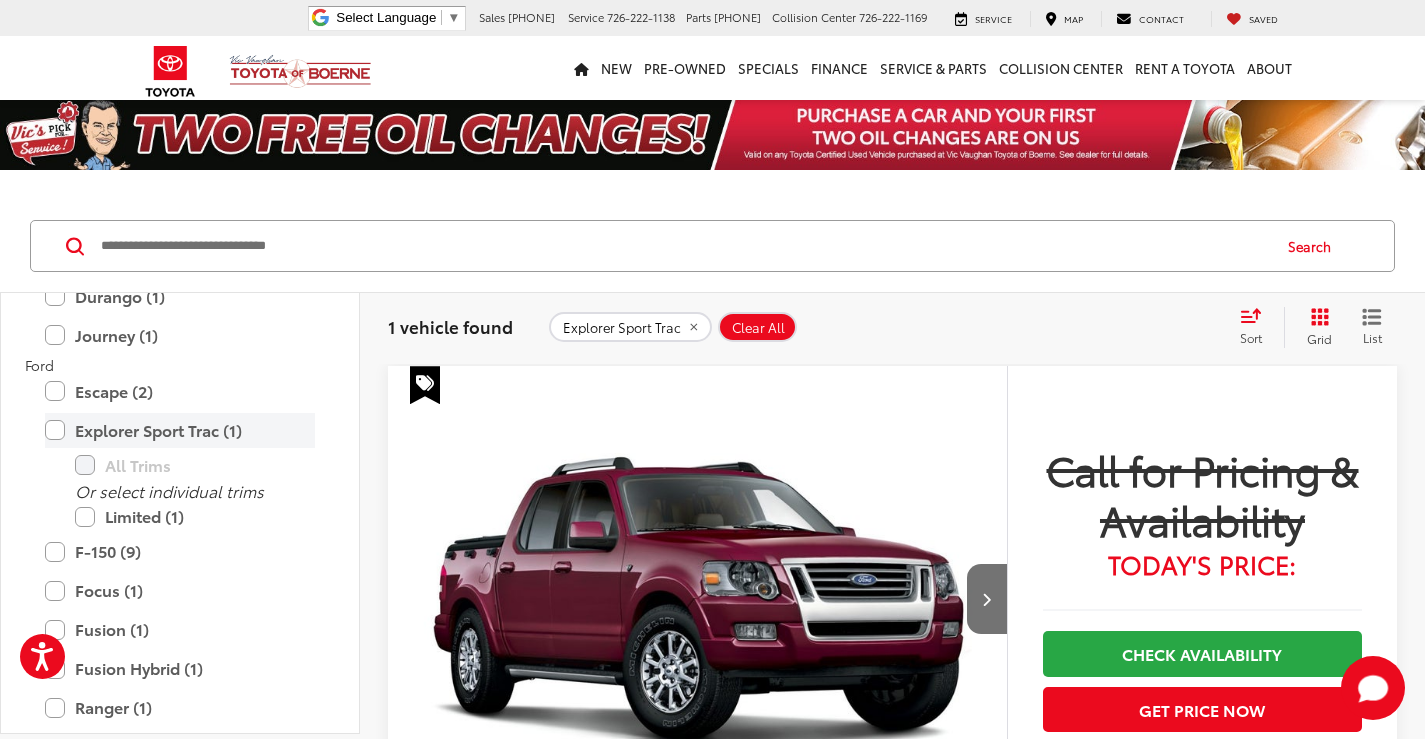 click on "Explorer Sport Trac (1)" at bounding box center [180, 430] 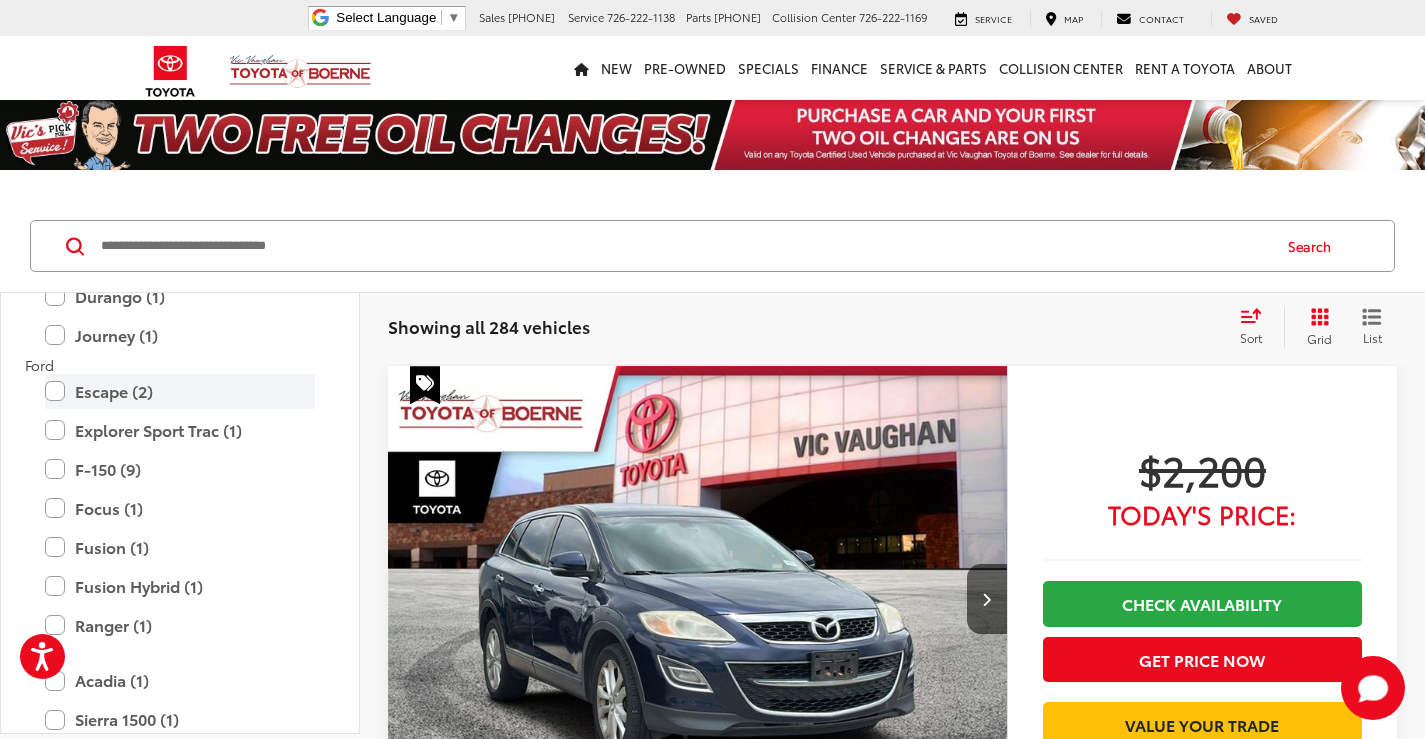 click on "Escape (2)" at bounding box center (180, 391) 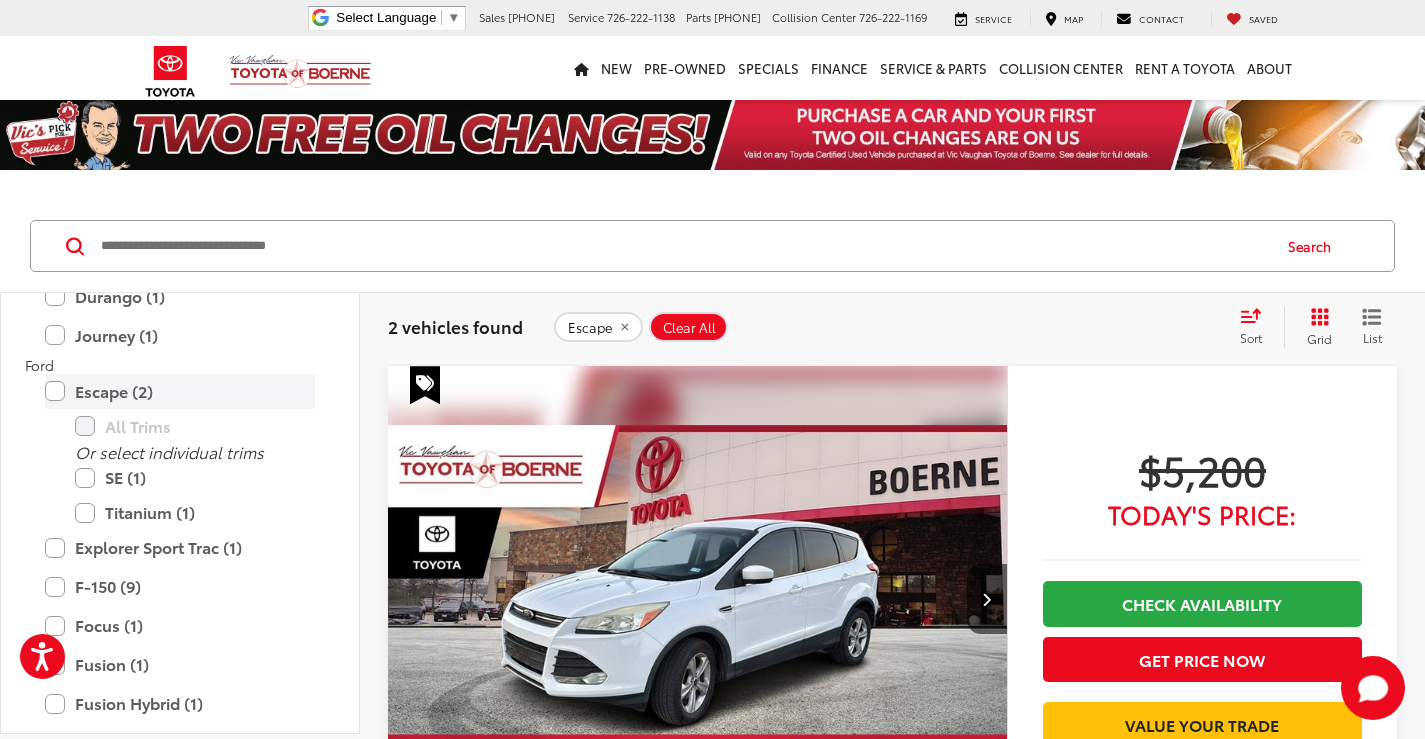 click on "Escape (2)" at bounding box center (180, 391) 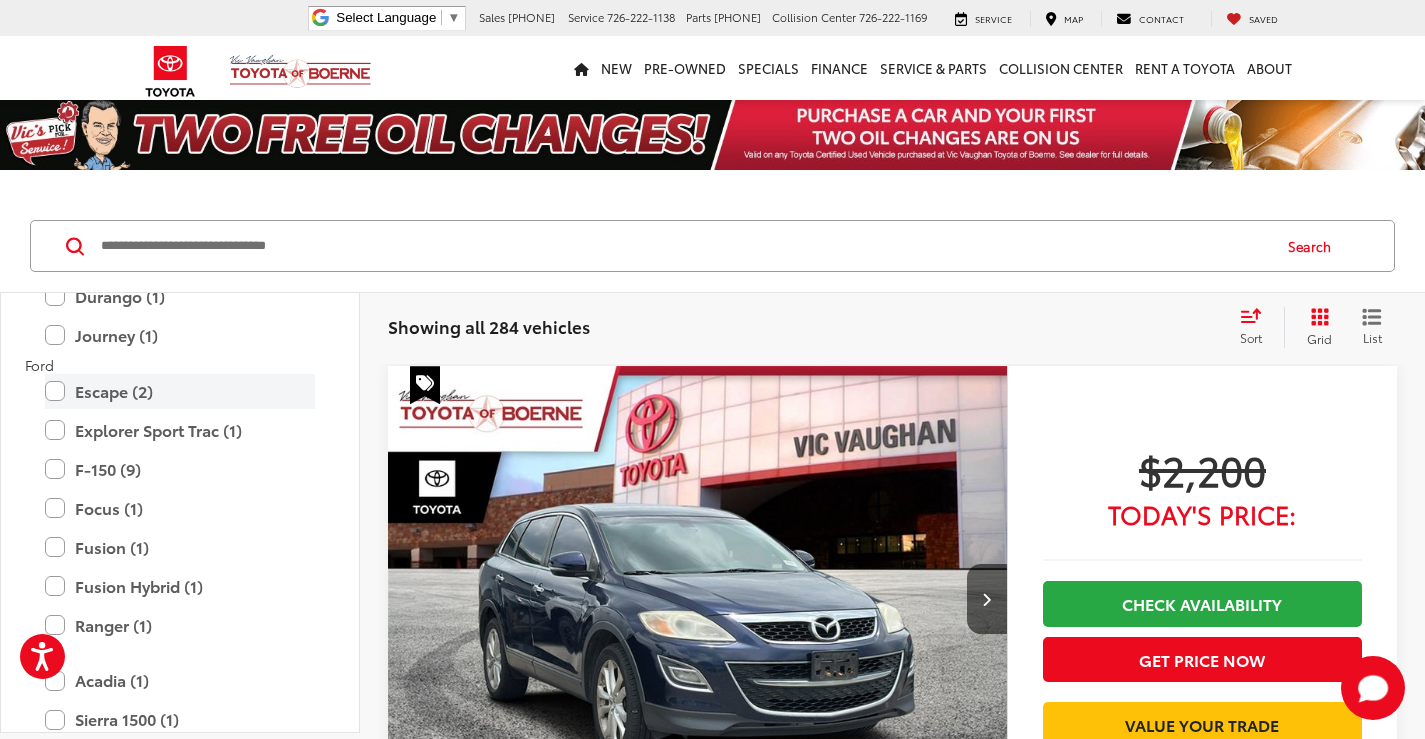 scroll, scrollTop: 0, scrollLeft: 0, axis: both 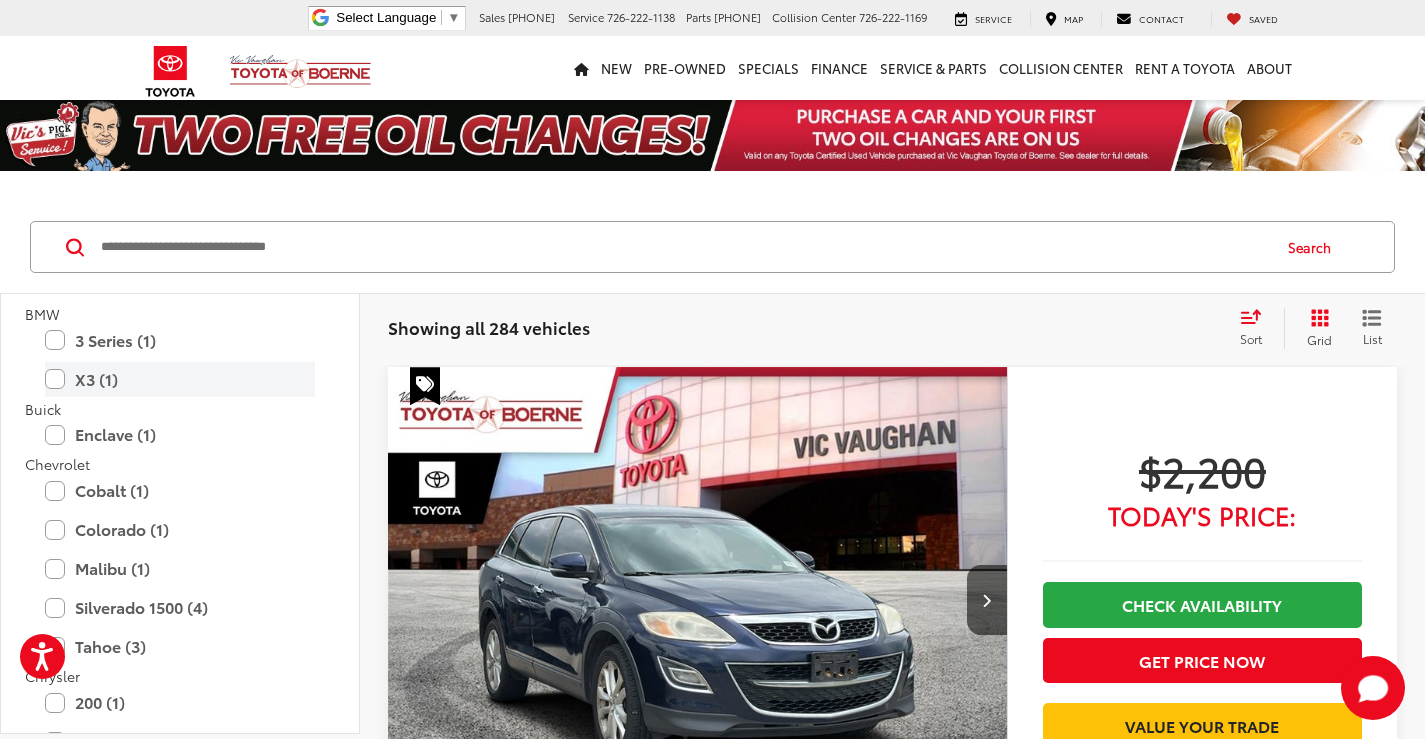 click on "X3 (1)" at bounding box center [180, 379] 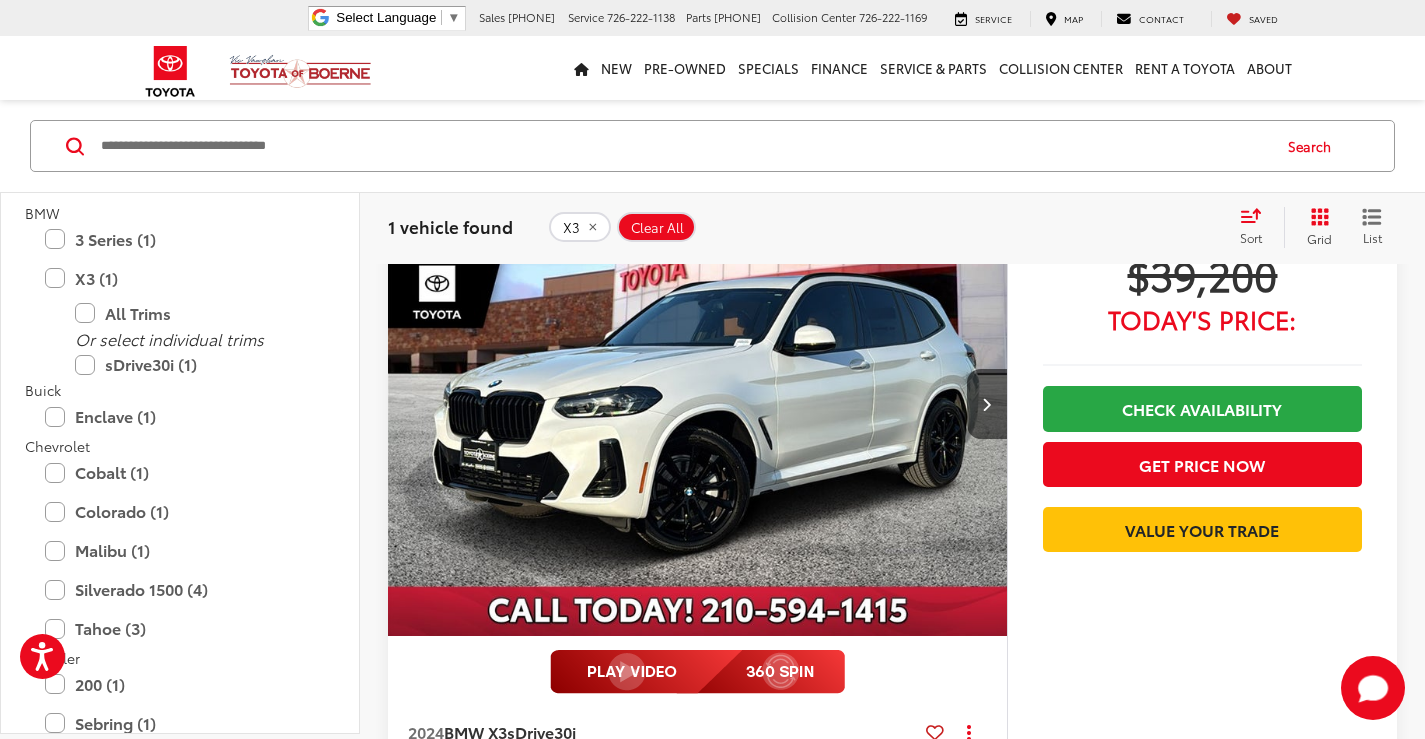 scroll, scrollTop: 0, scrollLeft: 0, axis: both 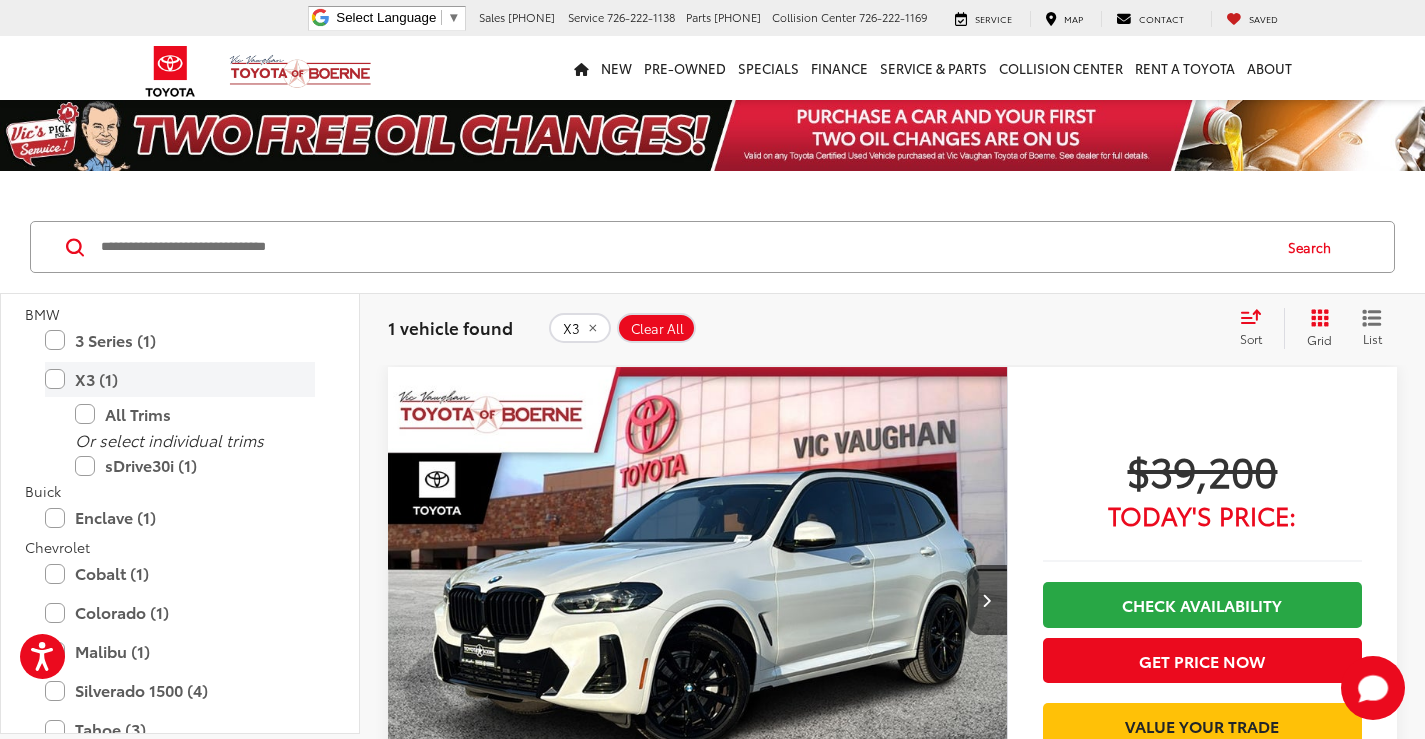click on "X3 (1)" at bounding box center [180, 379] 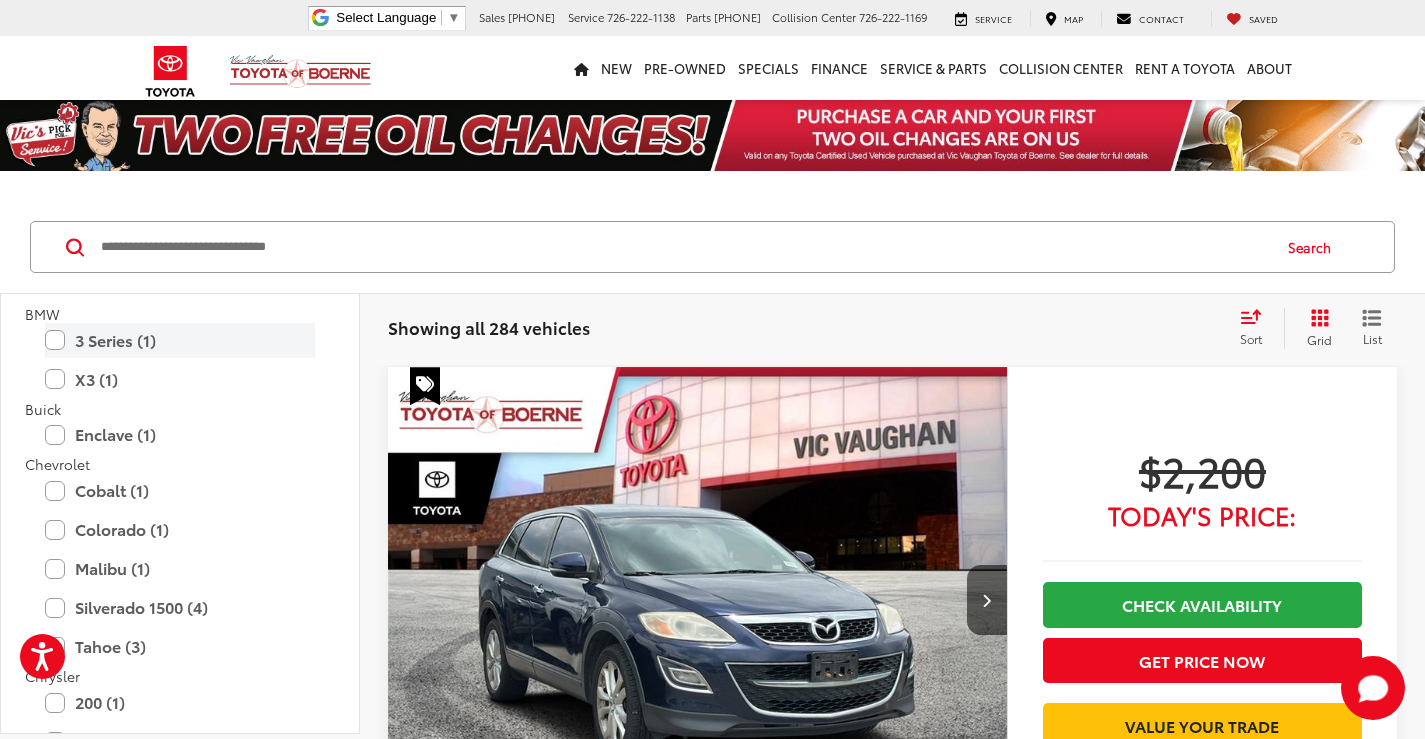 click on "3 Series (1)" at bounding box center [180, 340] 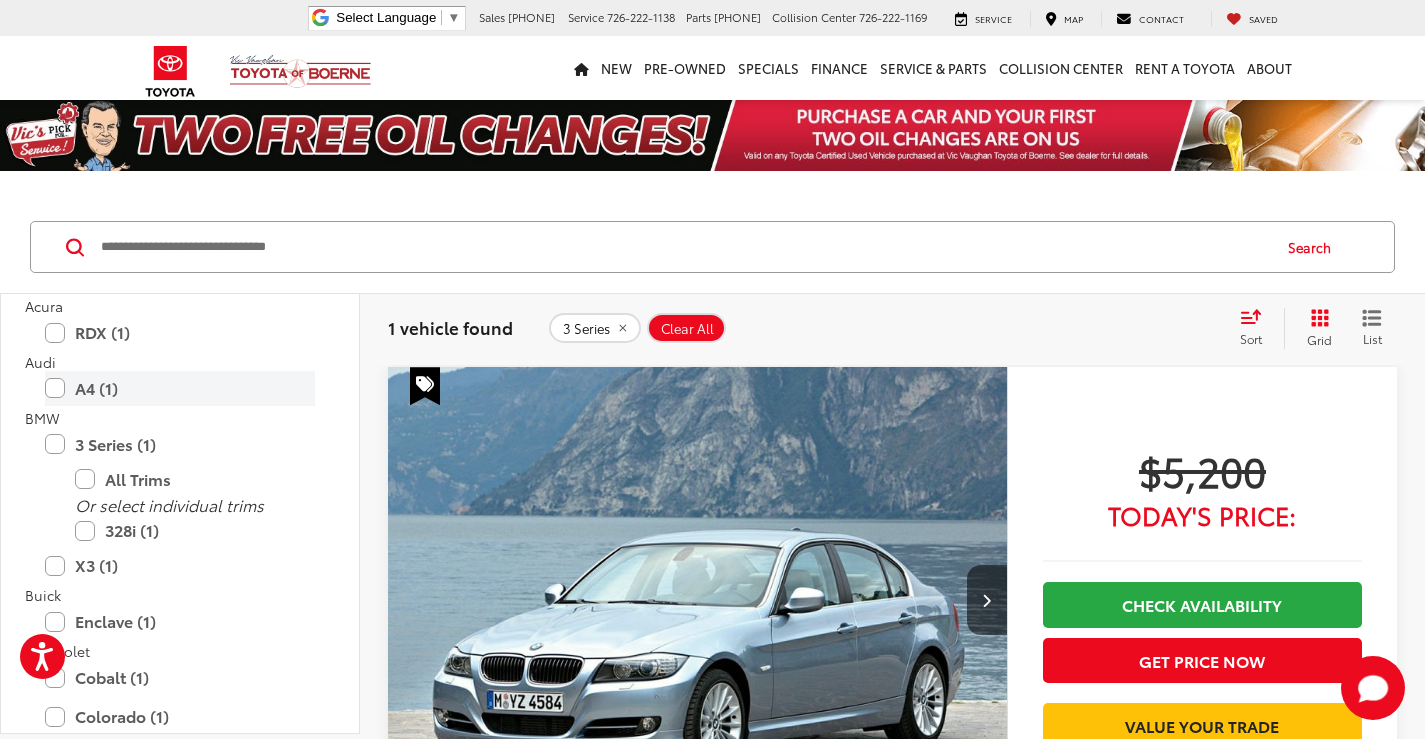scroll, scrollTop: 200, scrollLeft: 0, axis: vertical 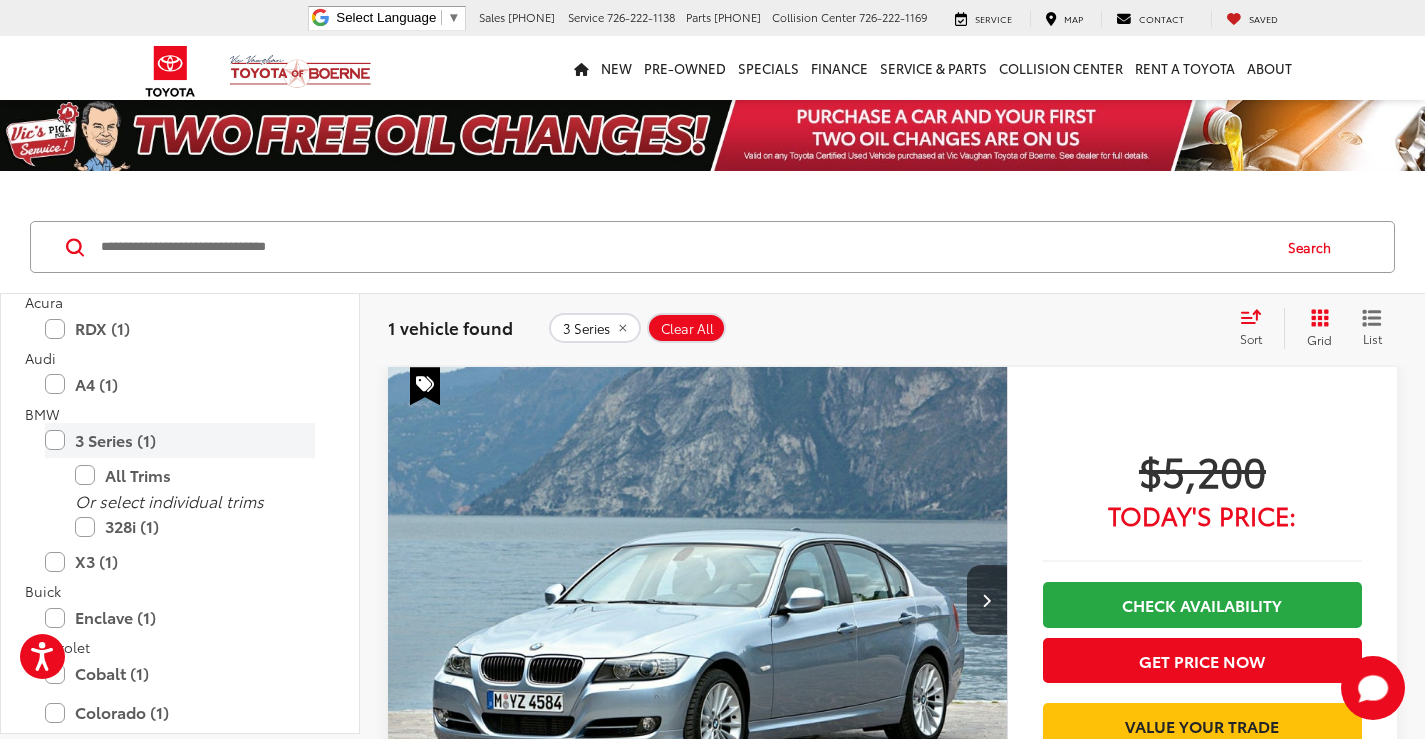 click on "3 Series (1)" at bounding box center [180, 440] 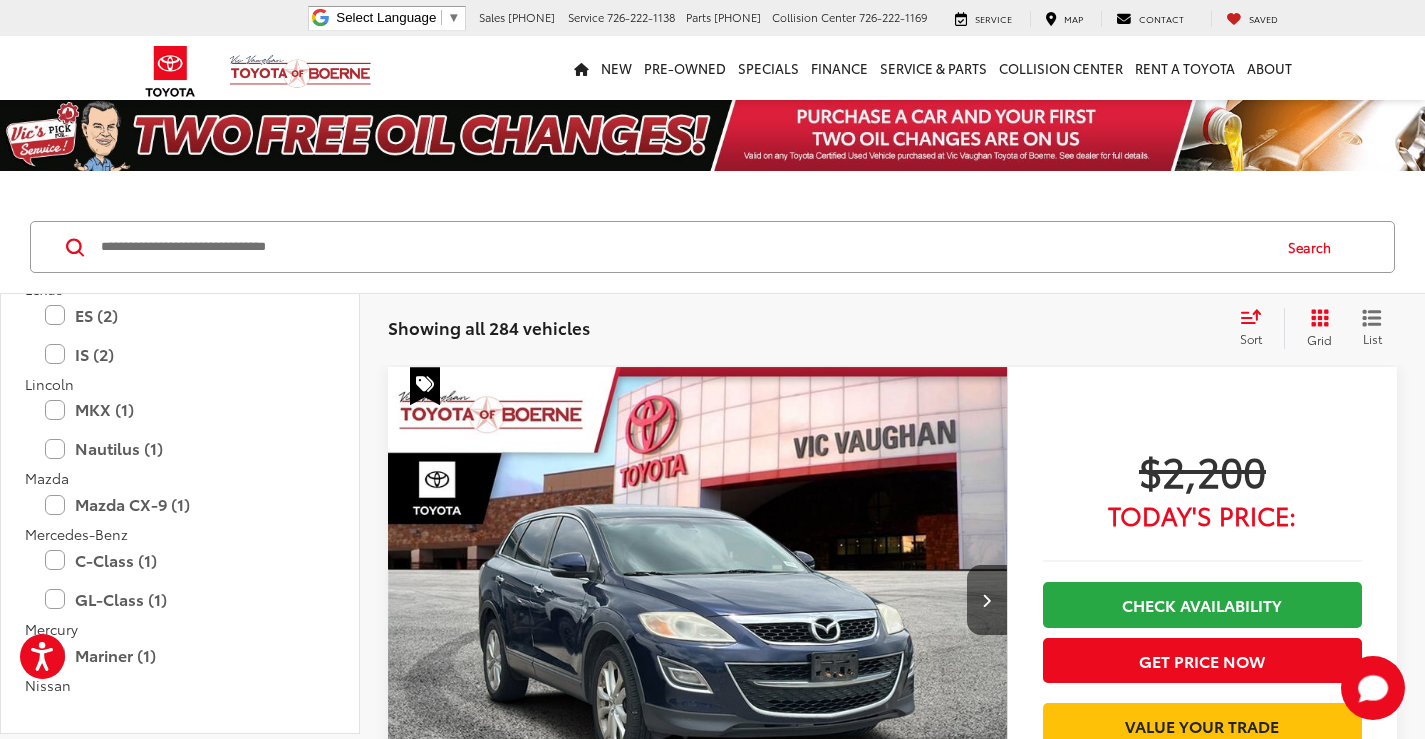 scroll, scrollTop: 1600, scrollLeft: 0, axis: vertical 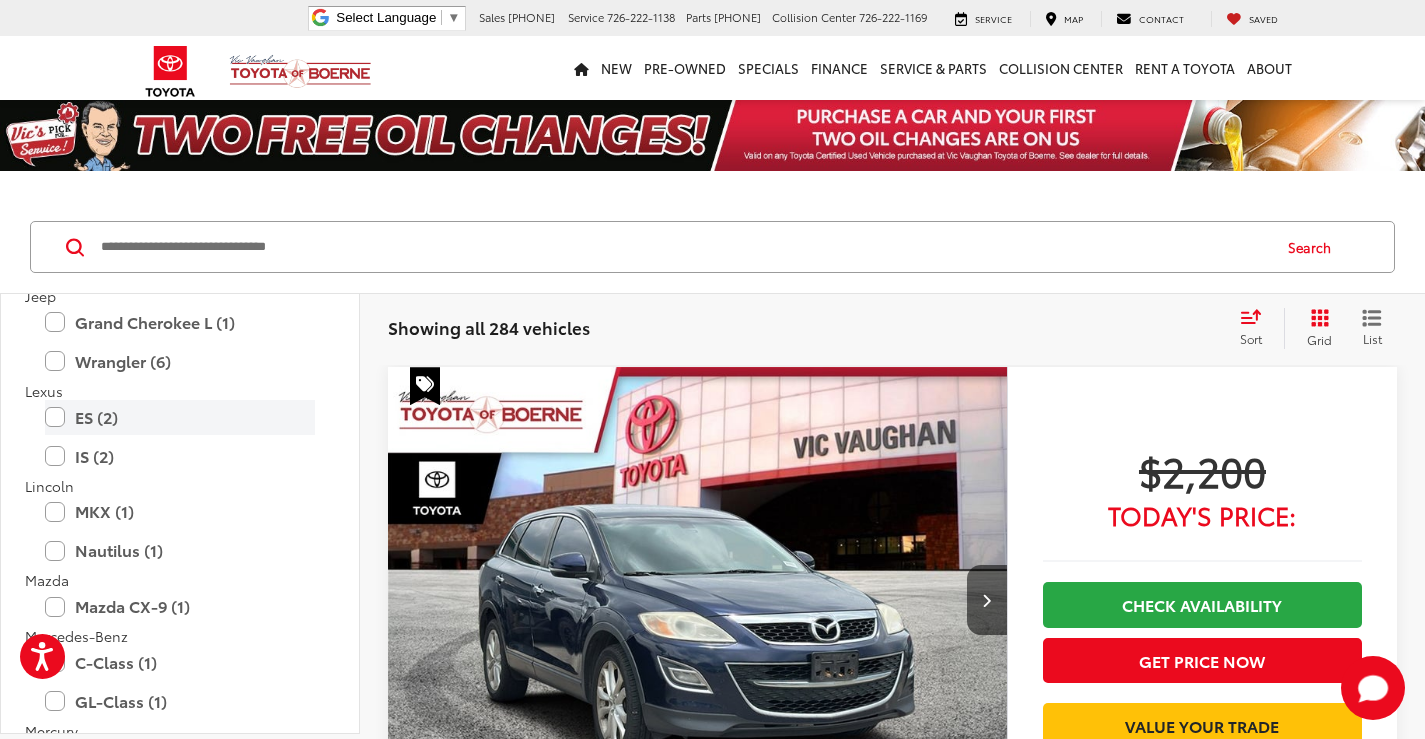 click on "ES (2)" at bounding box center (180, 417) 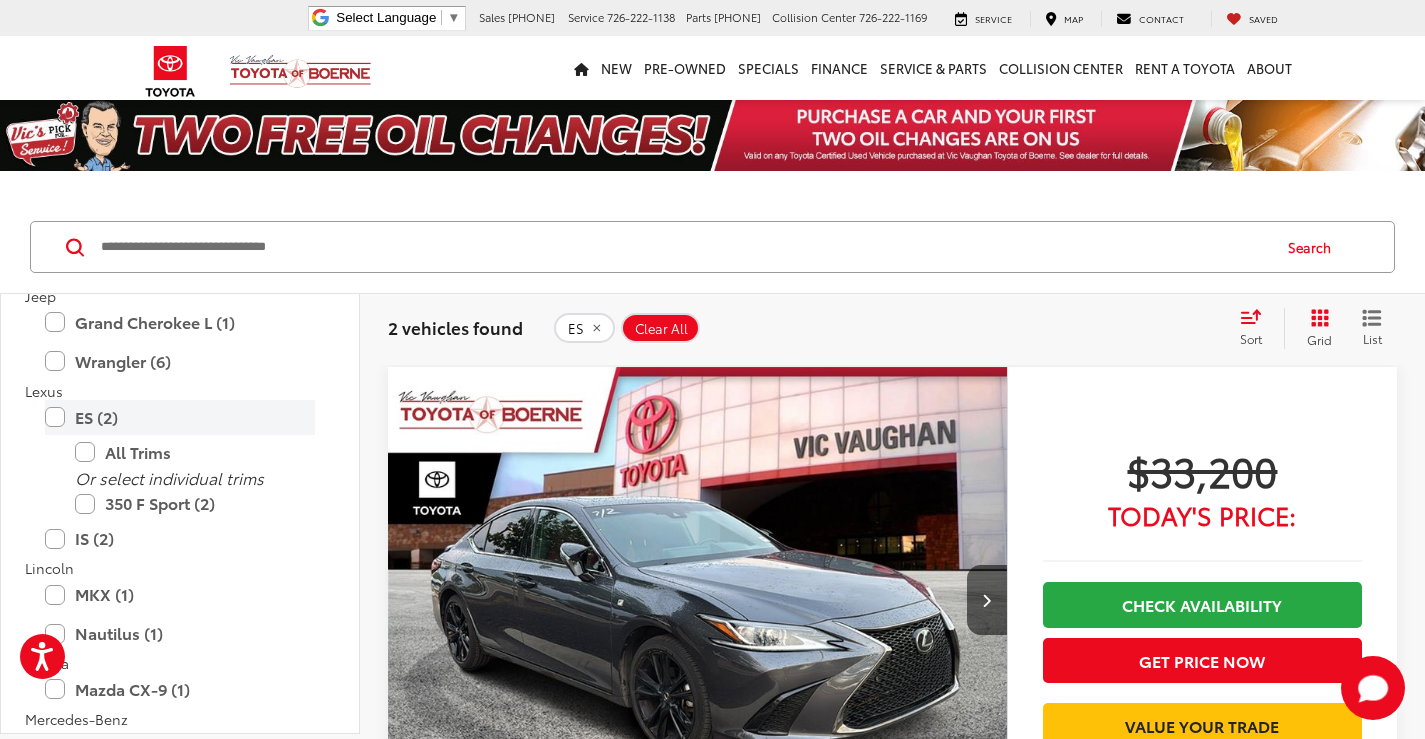 click on "ES (2)" at bounding box center [180, 417] 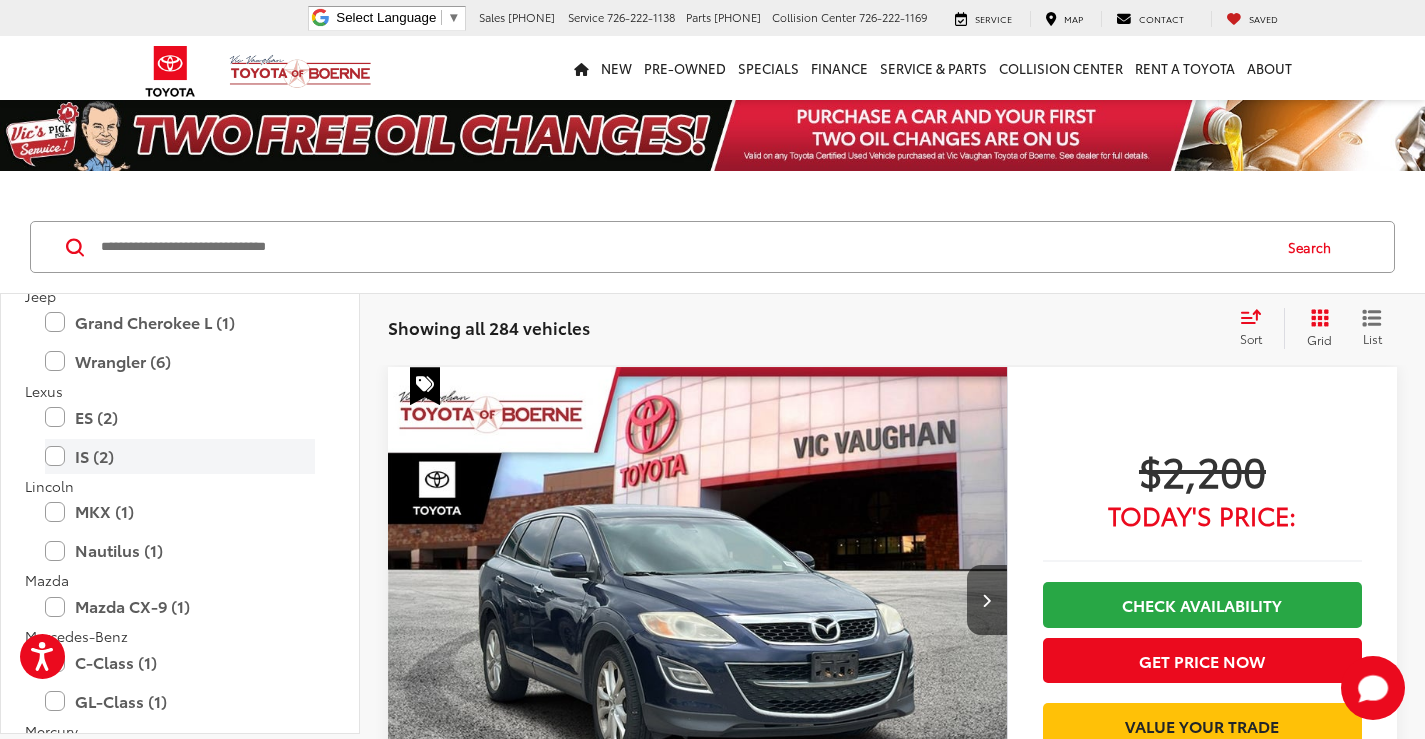 click on "IS (2)" at bounding box center (180, 456) 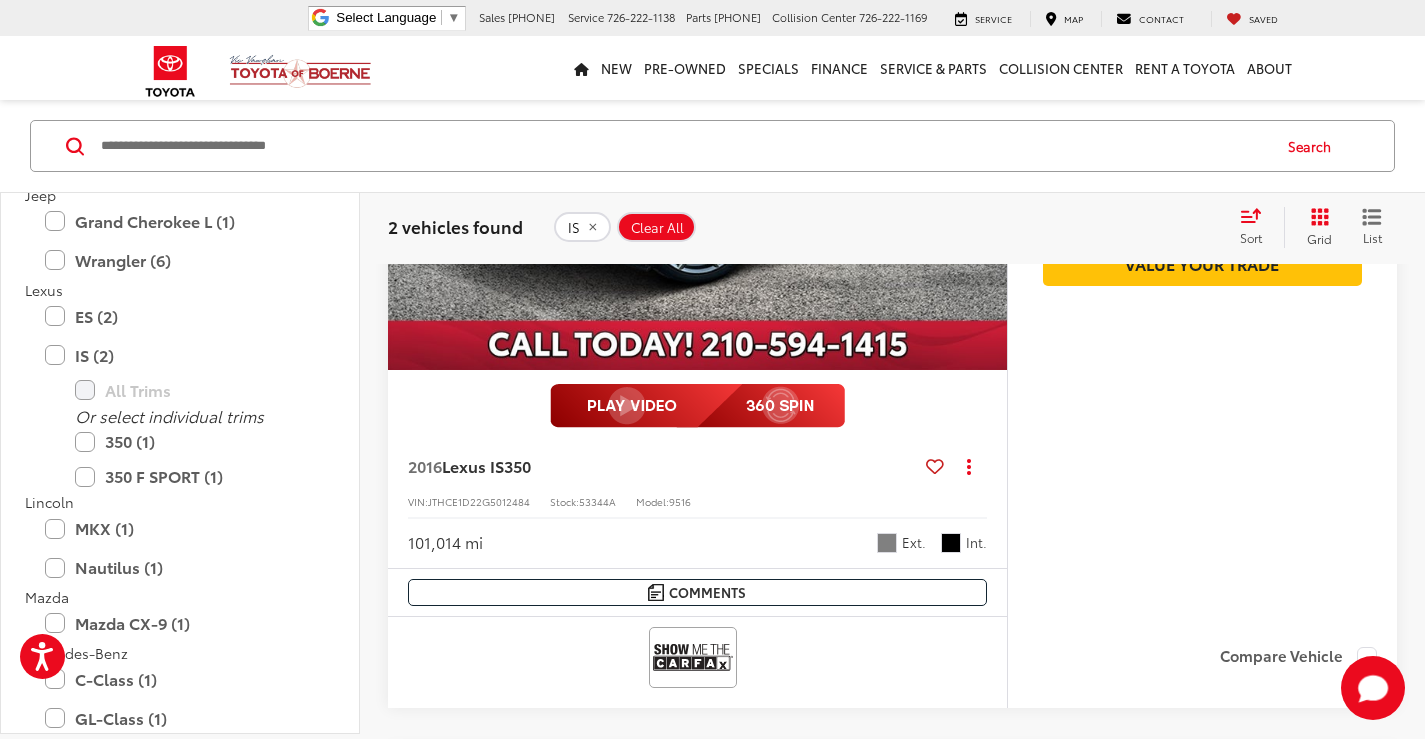 scroll, scrollTop: 700, scrollLeft: 0, axis: vertical 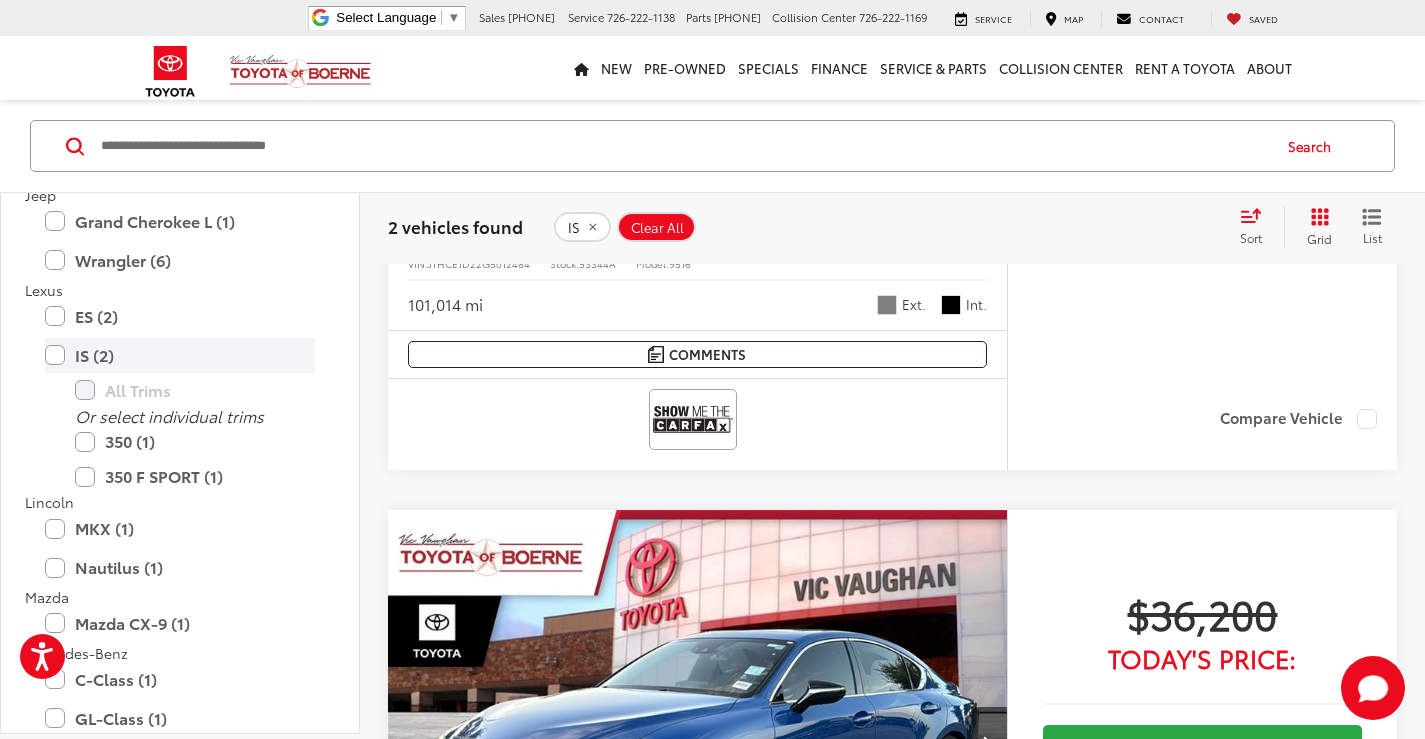 click on "IS (2)" at bounding box center [180, 354] 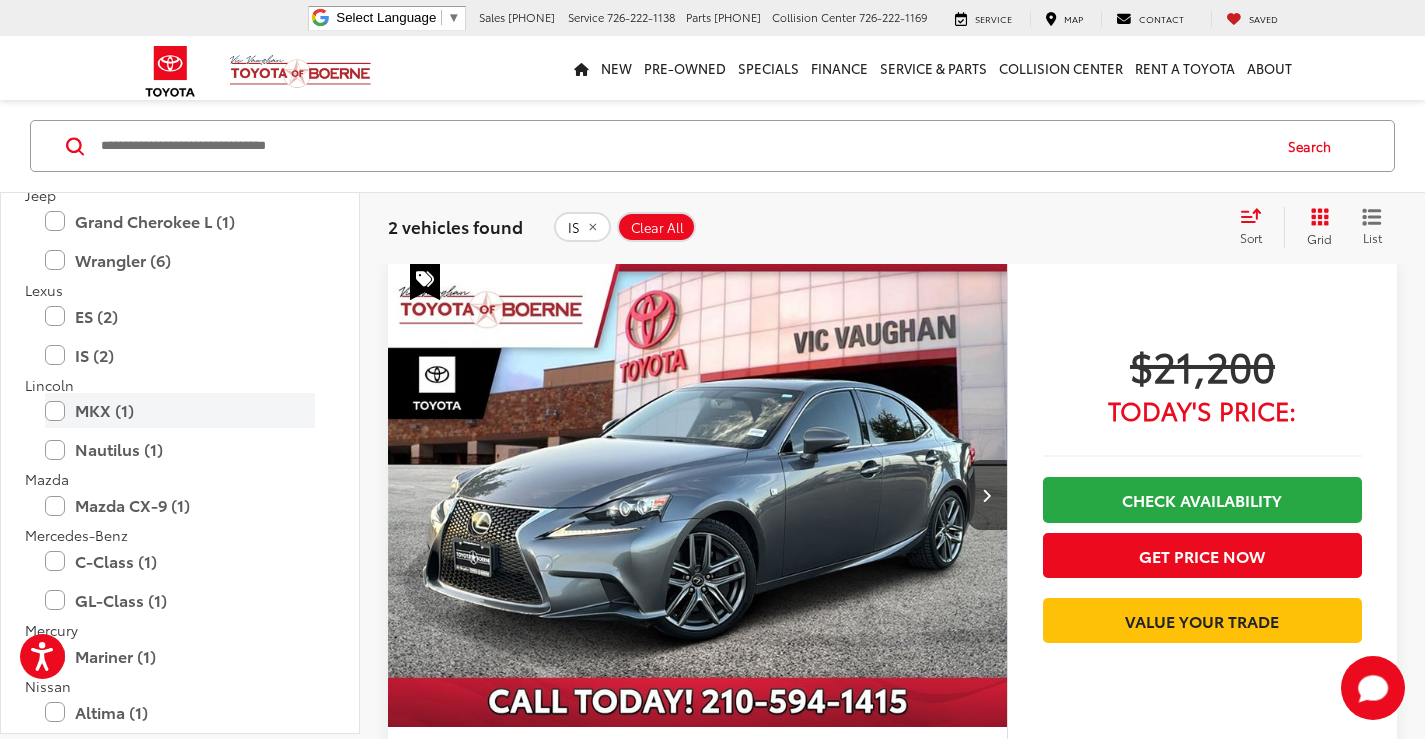 scroll, scrollTop: 101, scrollLeft: 0, axis: vertical 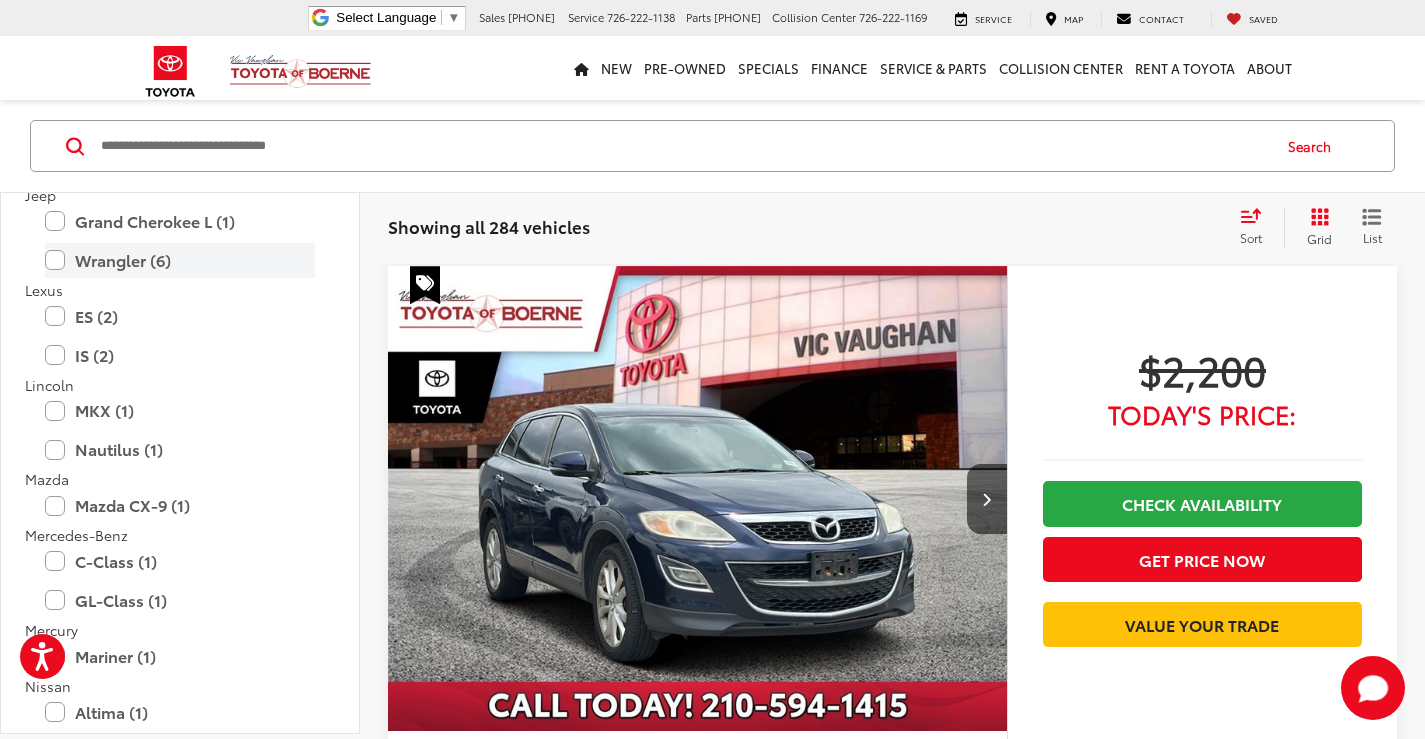 click on "Wrangler (6)" at bounding box center [180, 260] 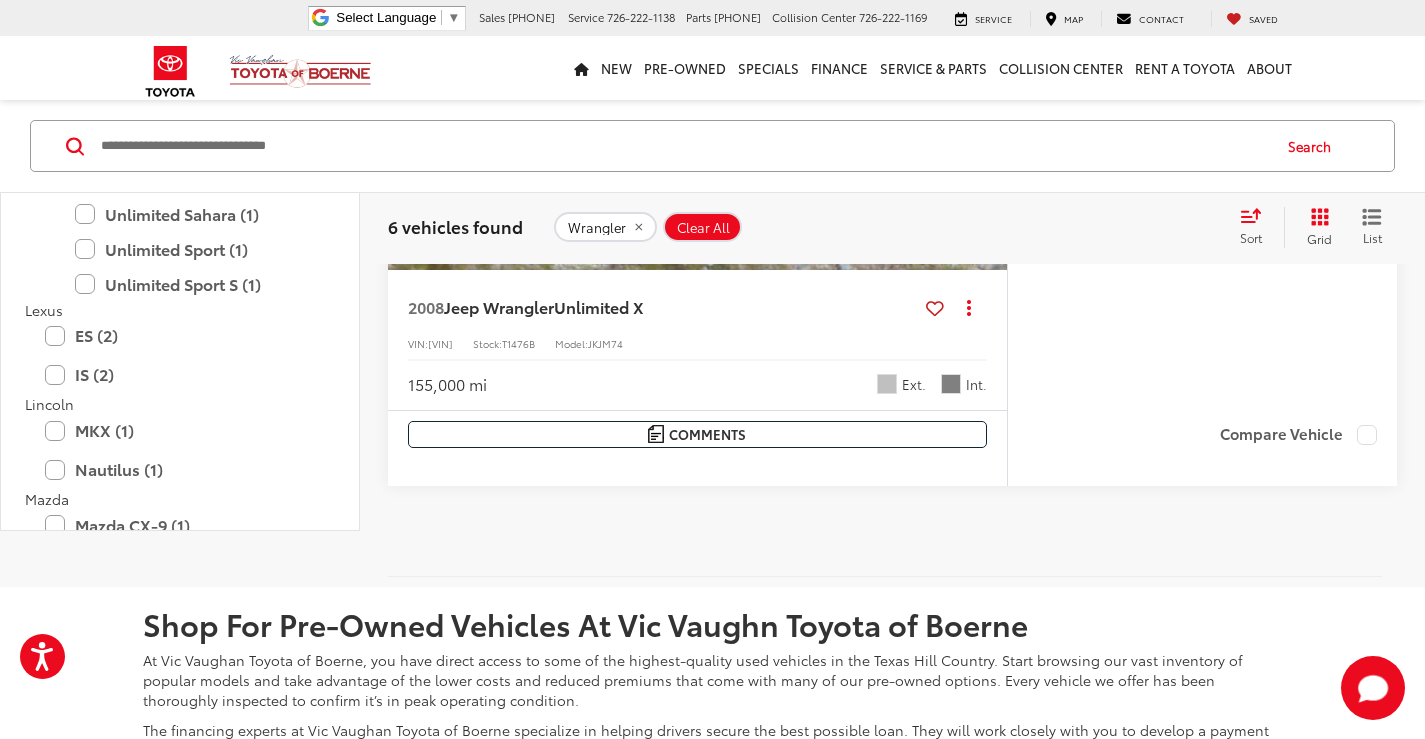 scroll, scrollTop: 4601, scrollLeft: 0, axis: vertical 